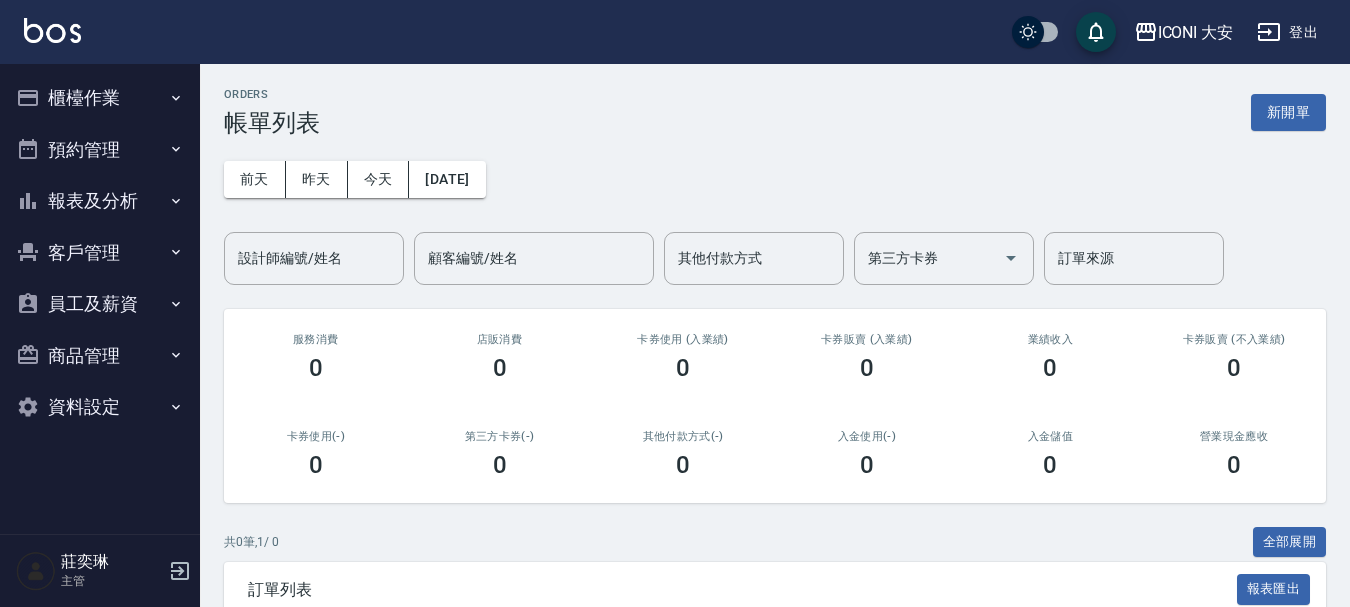 scroll, scrollTop: 0, scrollLeft: 0, axis: both 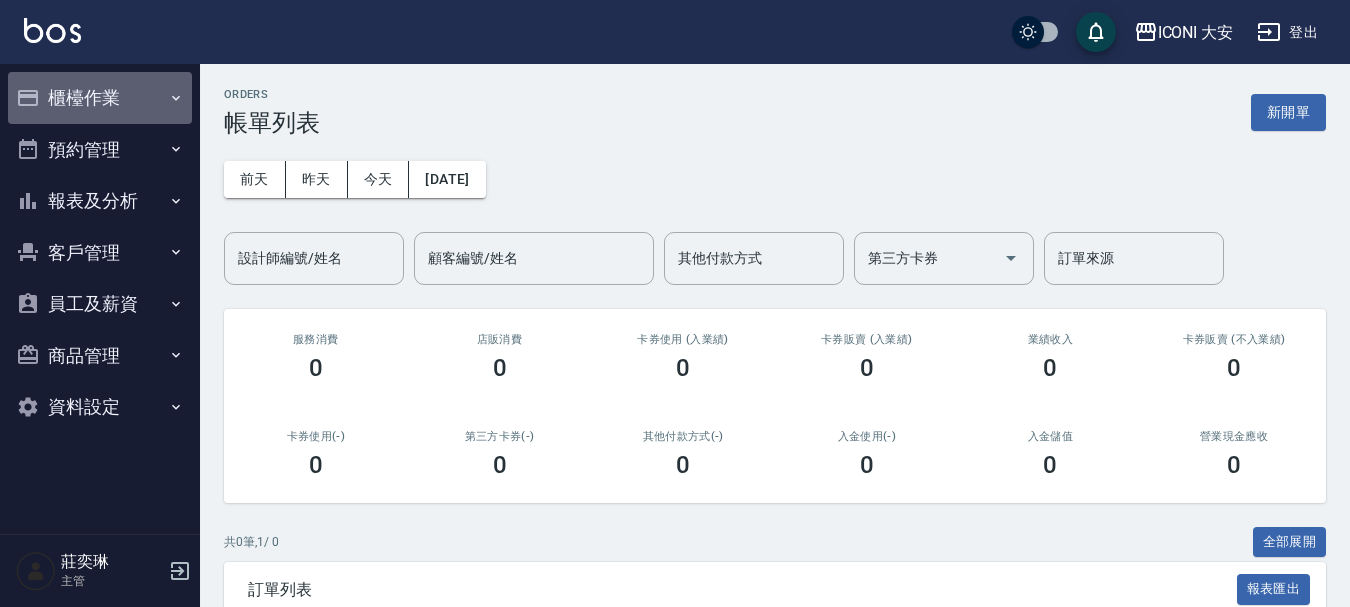 click on "櫃檯作業" at bounding box center (100, 98) 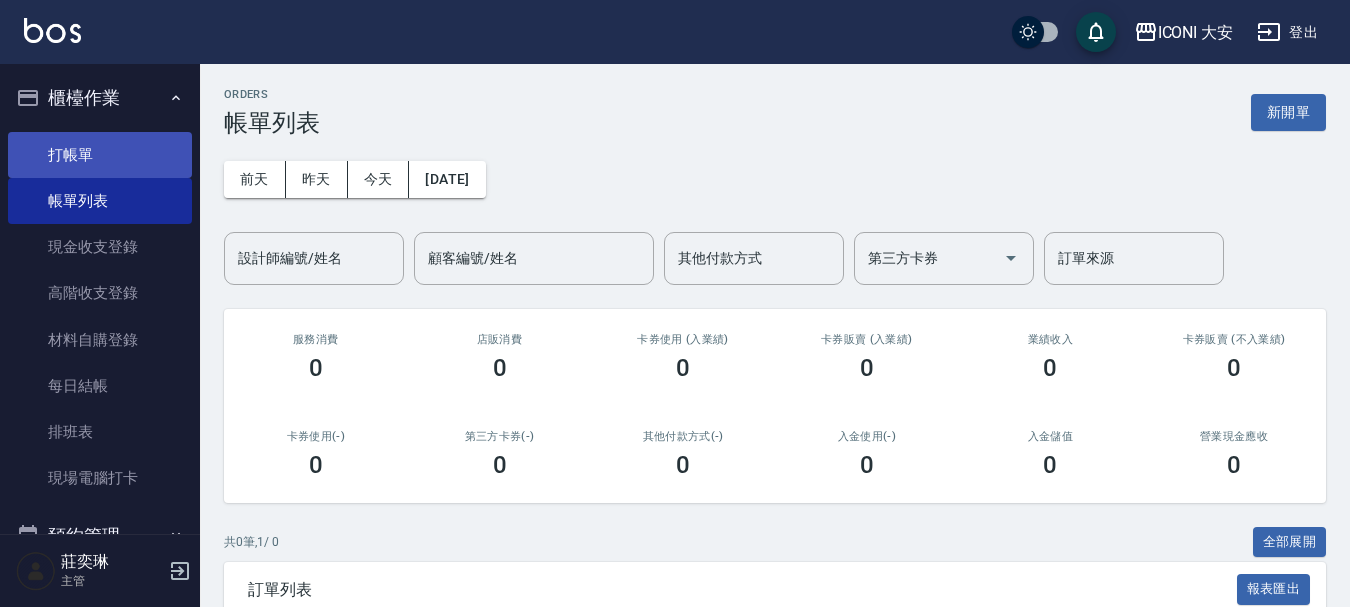 click on "打帳單" at bounding box center (100, 155) 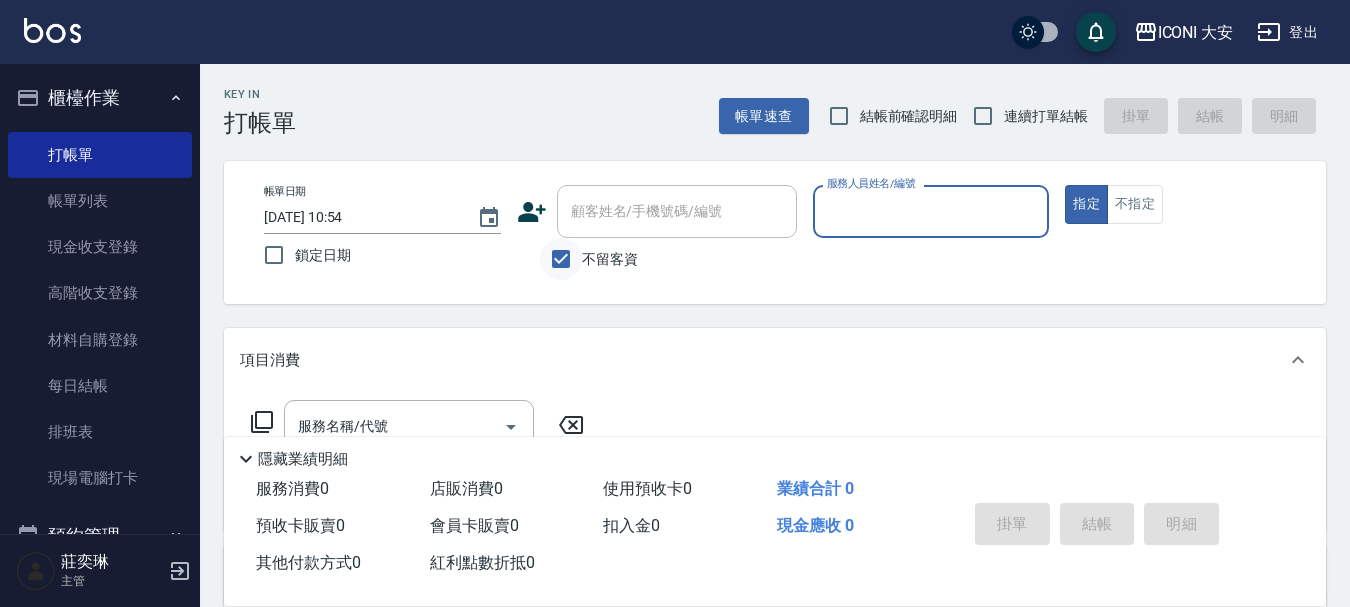 click on "不留客資" at bounding box center (561, 259) 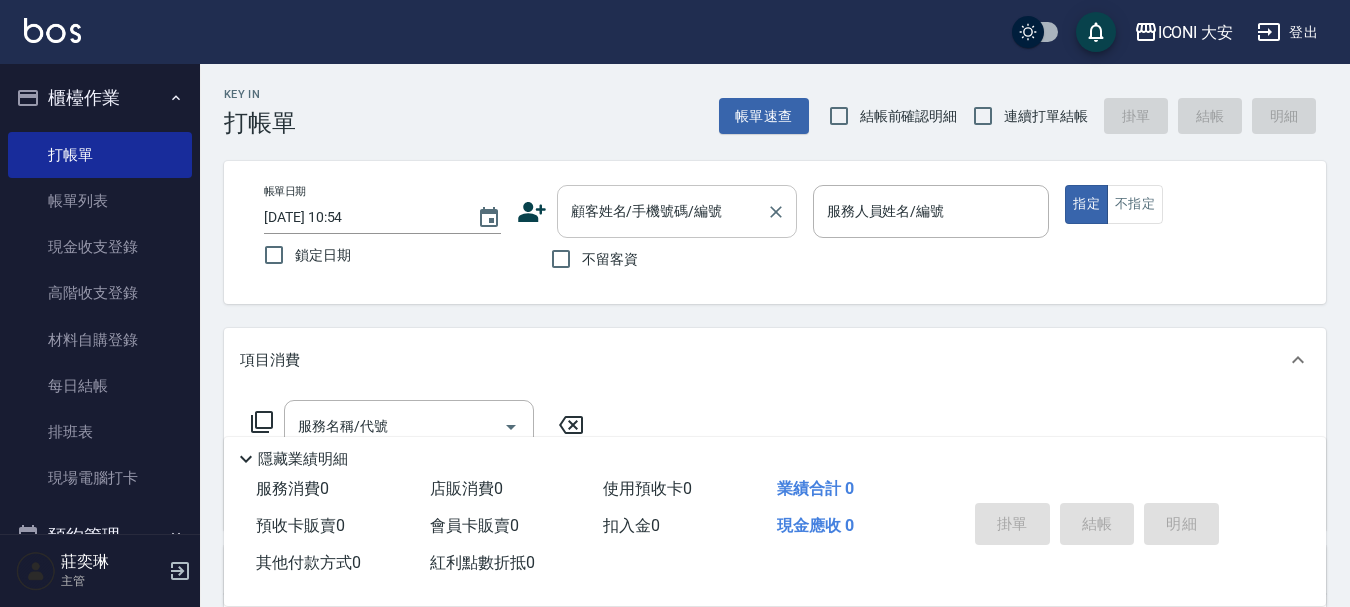 click on "顧客姓名/手機號碼/編號" at bounding box center [662, 211] 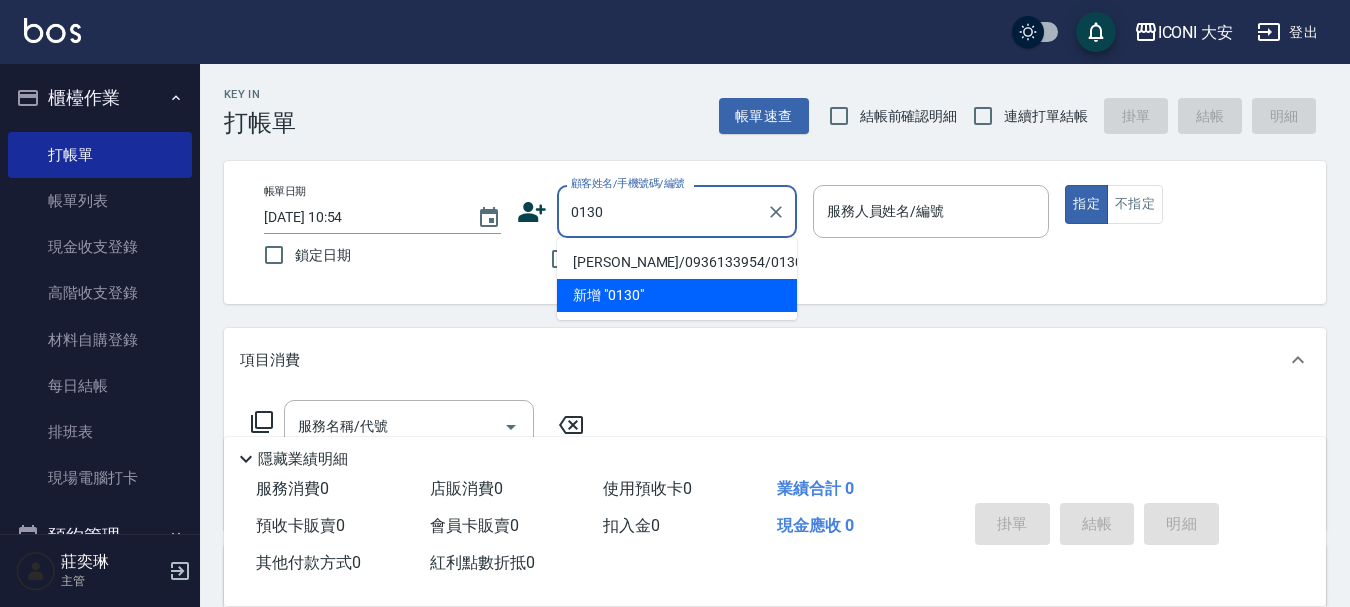 click on "[PERSON_NAME]/0936133954/0130" at bounding box center (677, 262) 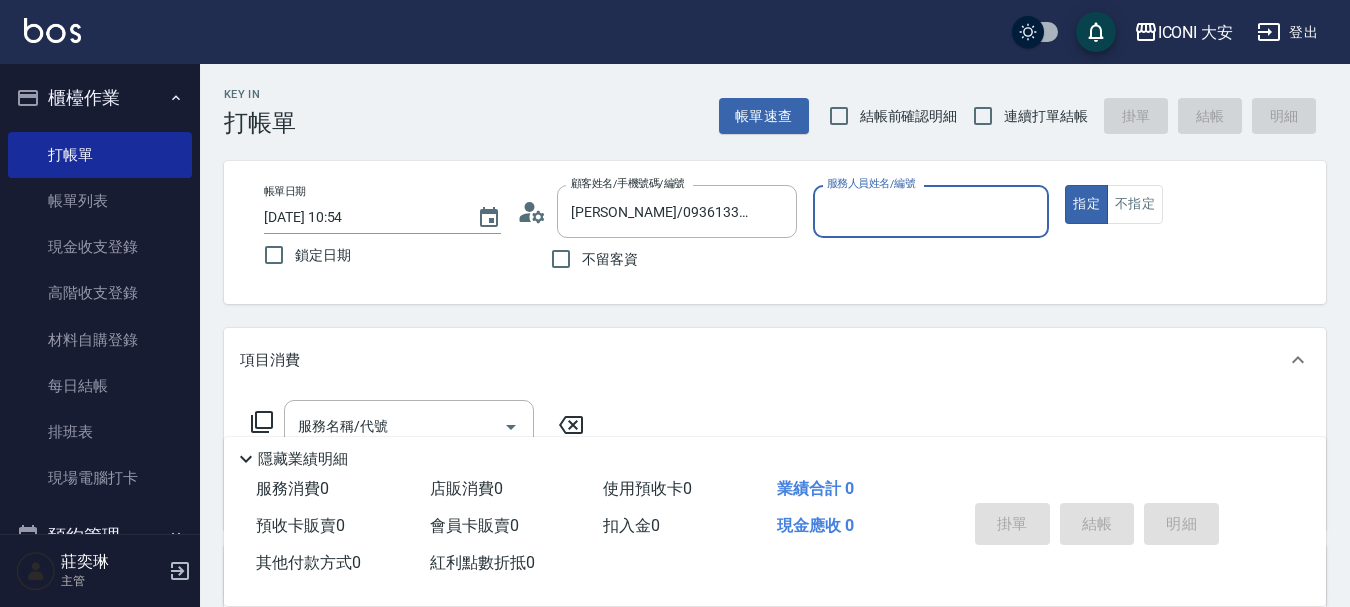 type on "Happy-9" 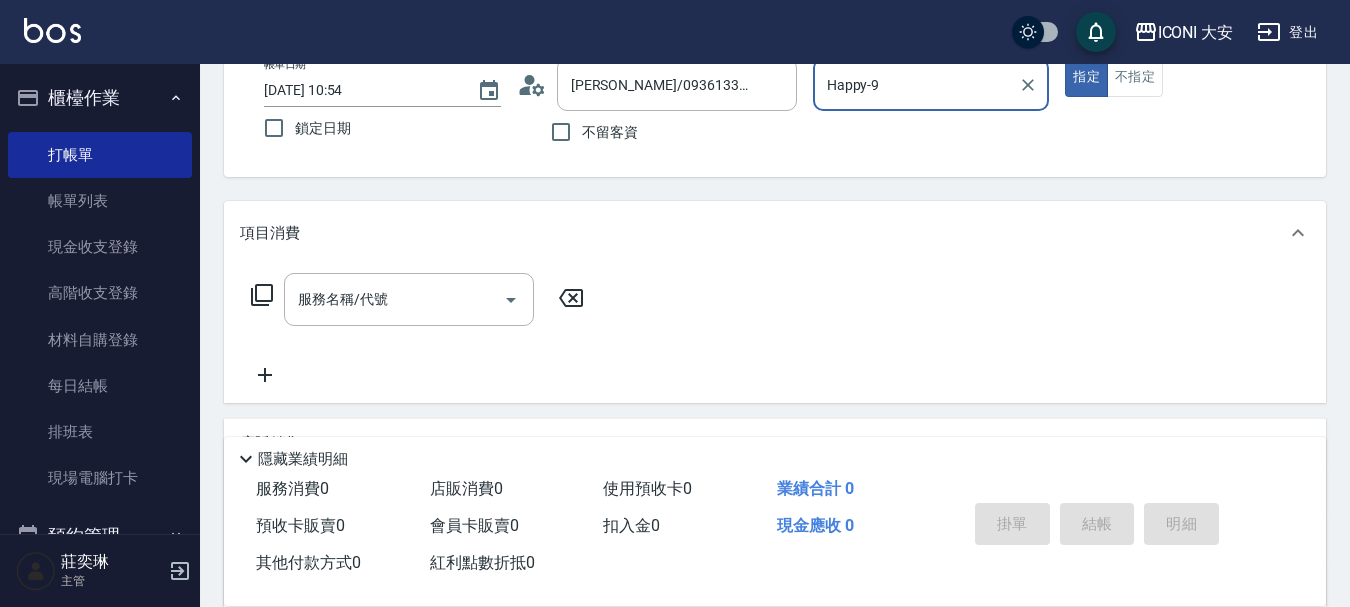 scroll, scrollTop: 200, scrollLeft: 0, axis: vertical 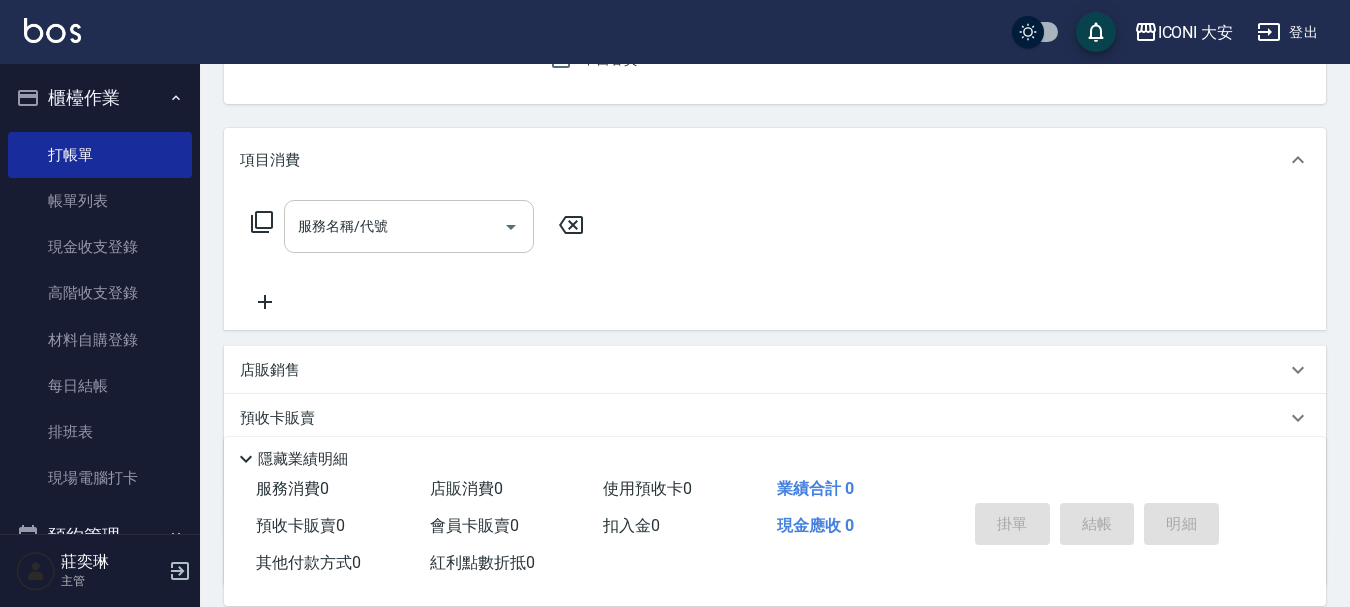click on "服務名稱/代號" at bounding box center [394, 226] 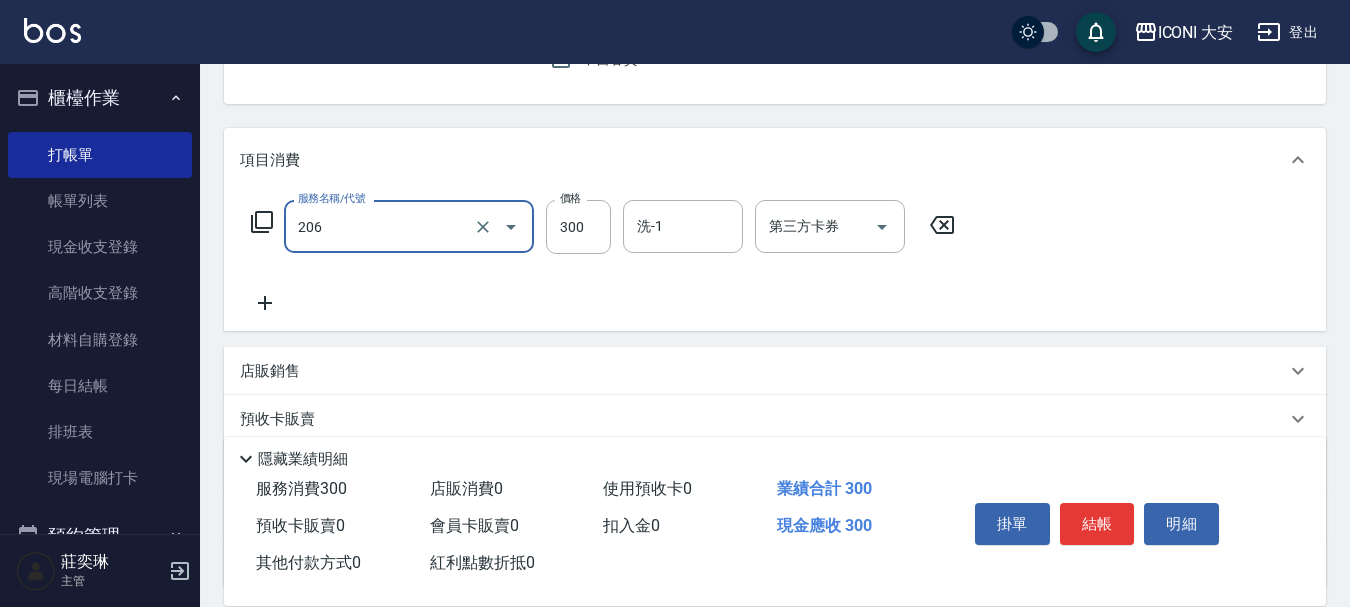 type on "洗髮(206)" 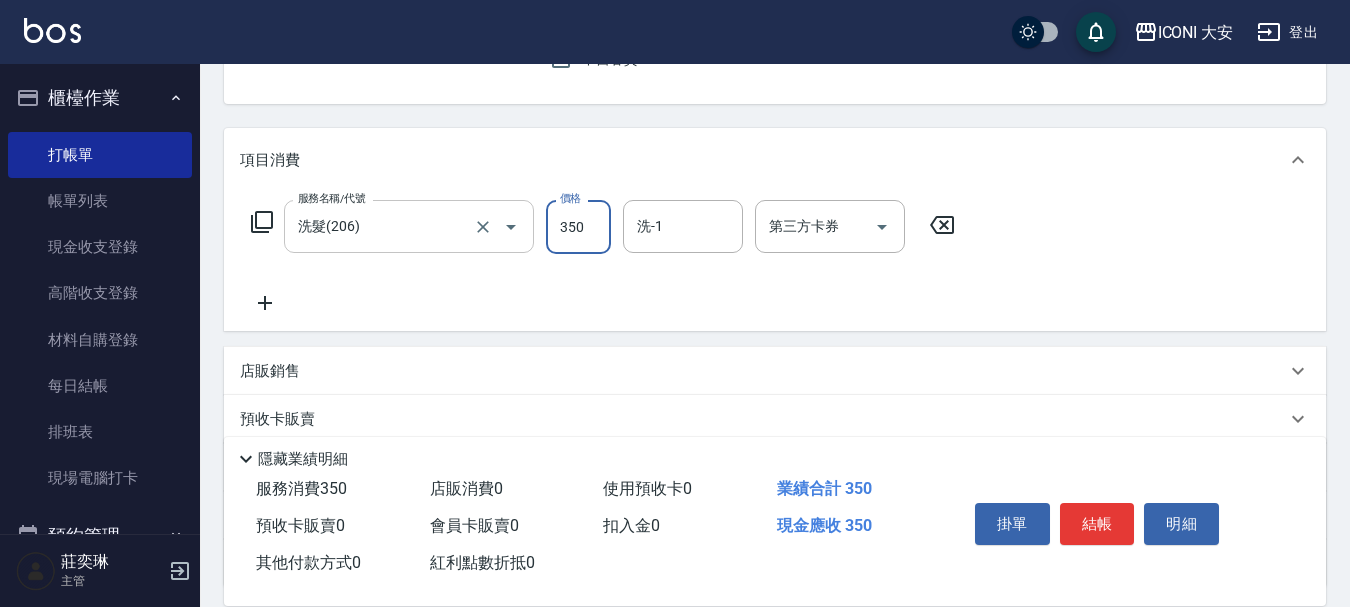 type on "350" 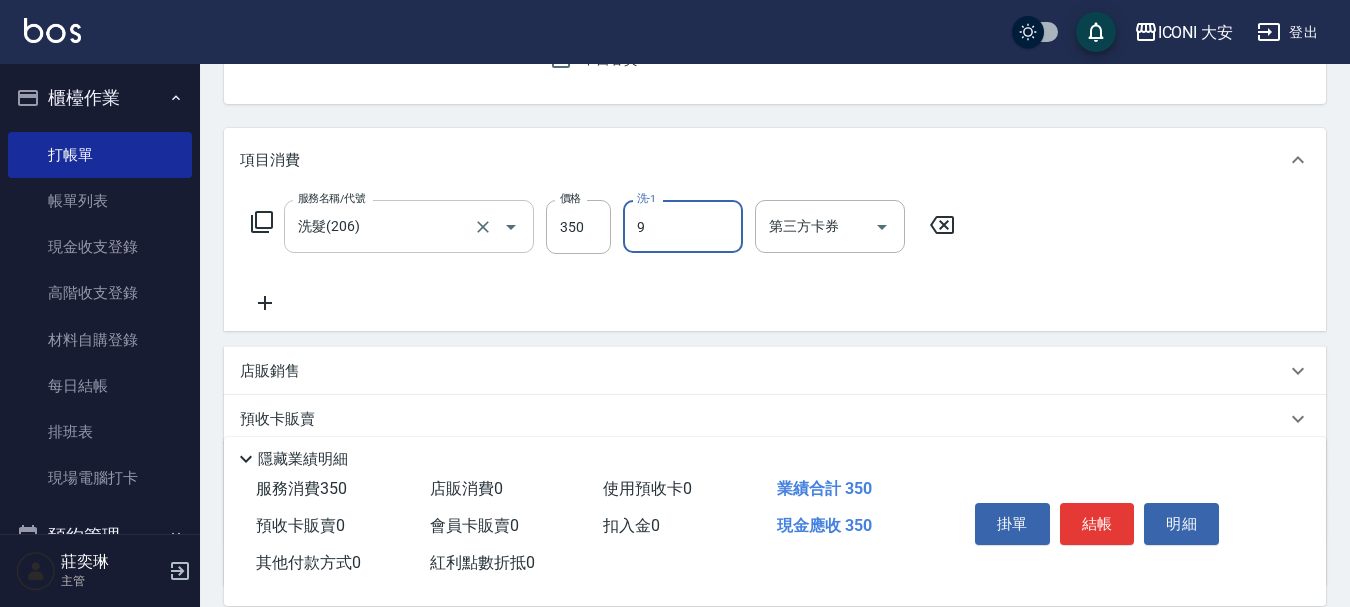 type on "Happy-9" 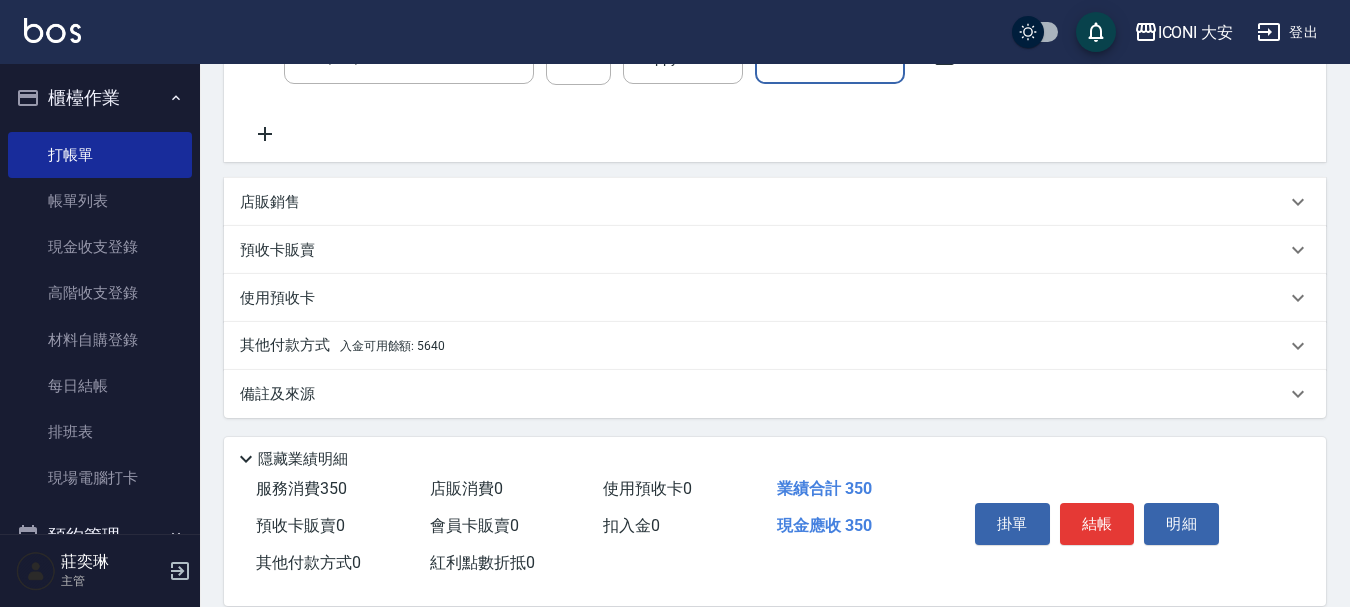 scroll, scrollTop: 372, scrollLeft: 0, axis: vertical 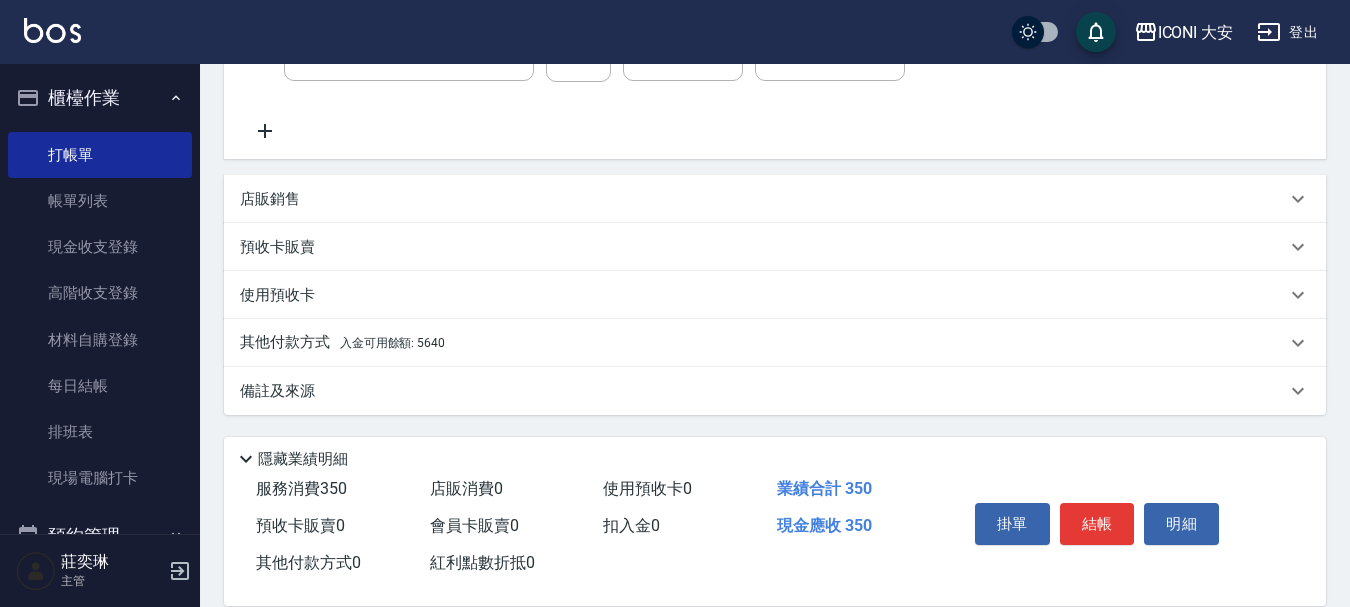 click on "其他付款方式 入金可用餘額: 5640" at bounding box center [342, 343] 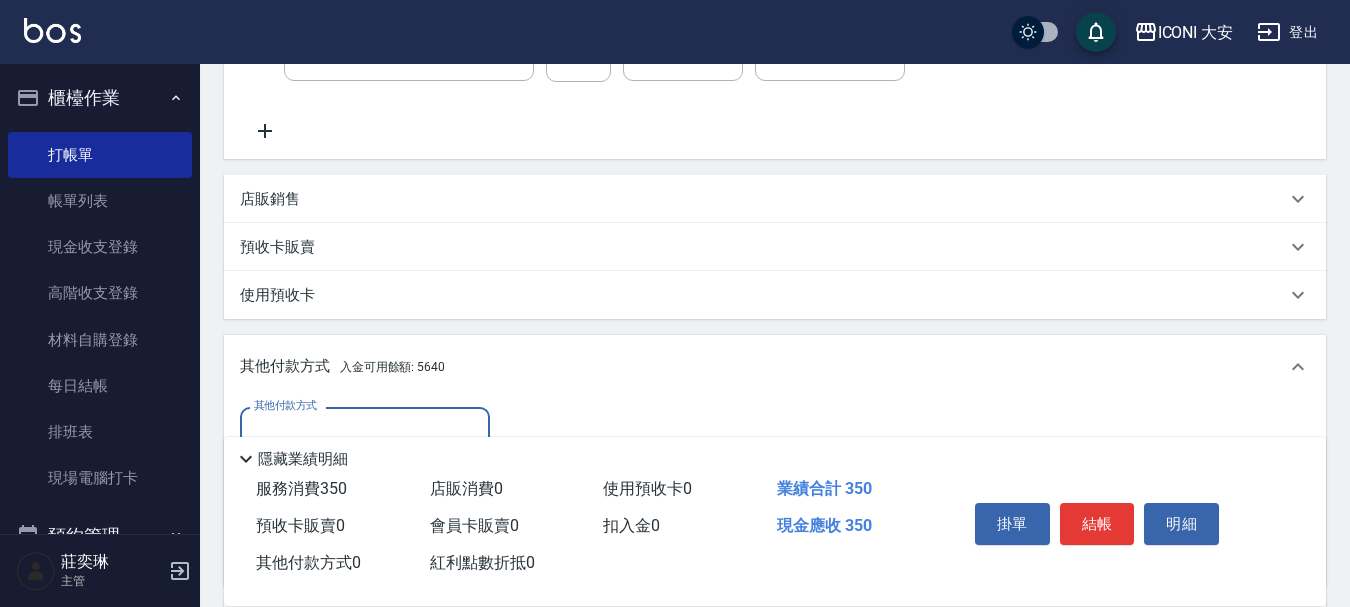scroll, scrollTop: 1, scrollLeft: 0, axis: vertical 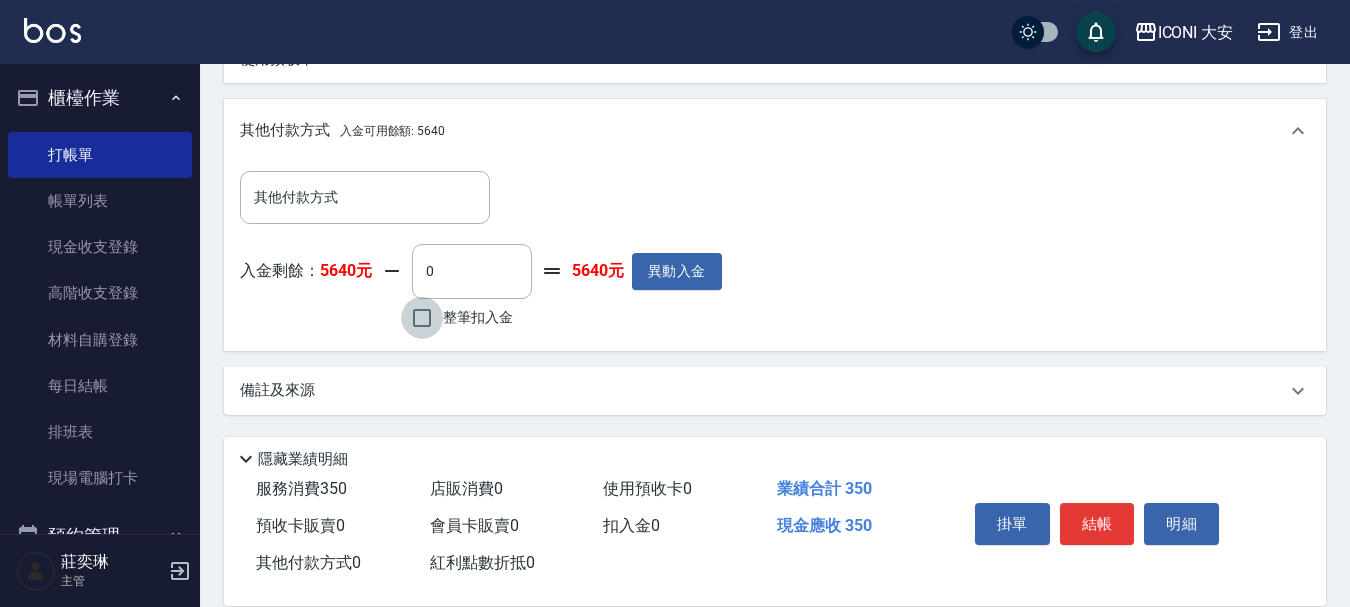 click on "整筆扣入金" at bounding box center (422, 318) 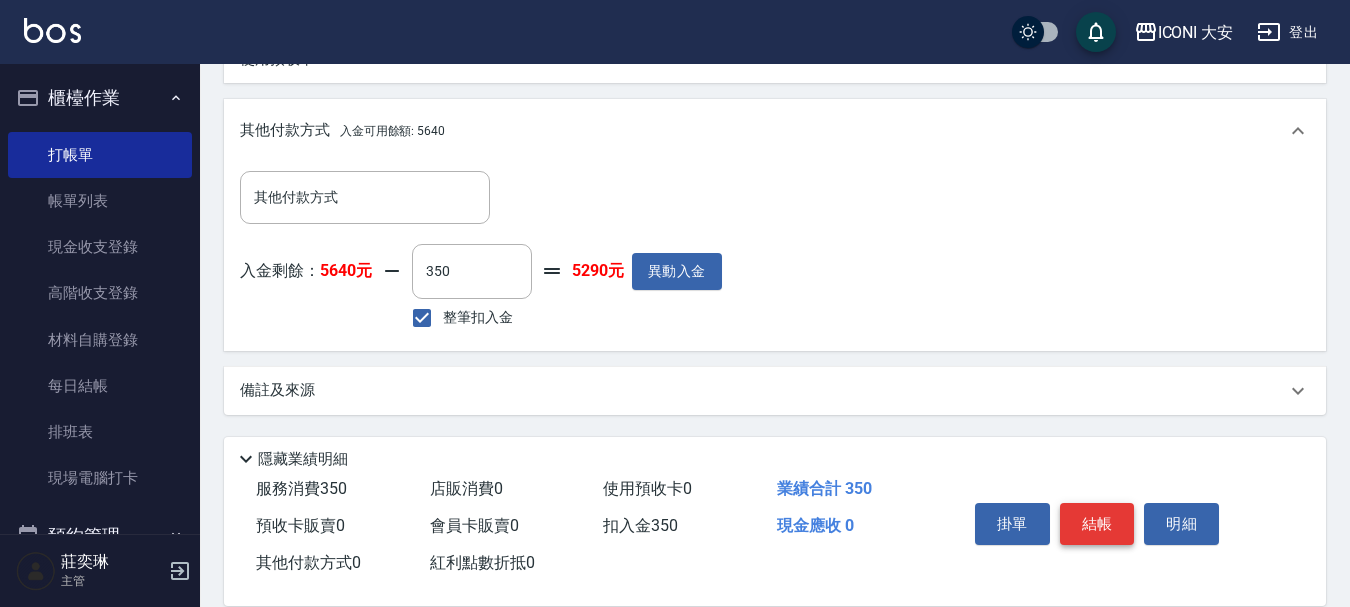 click on "結帳" at bounding box center [1097, 524] 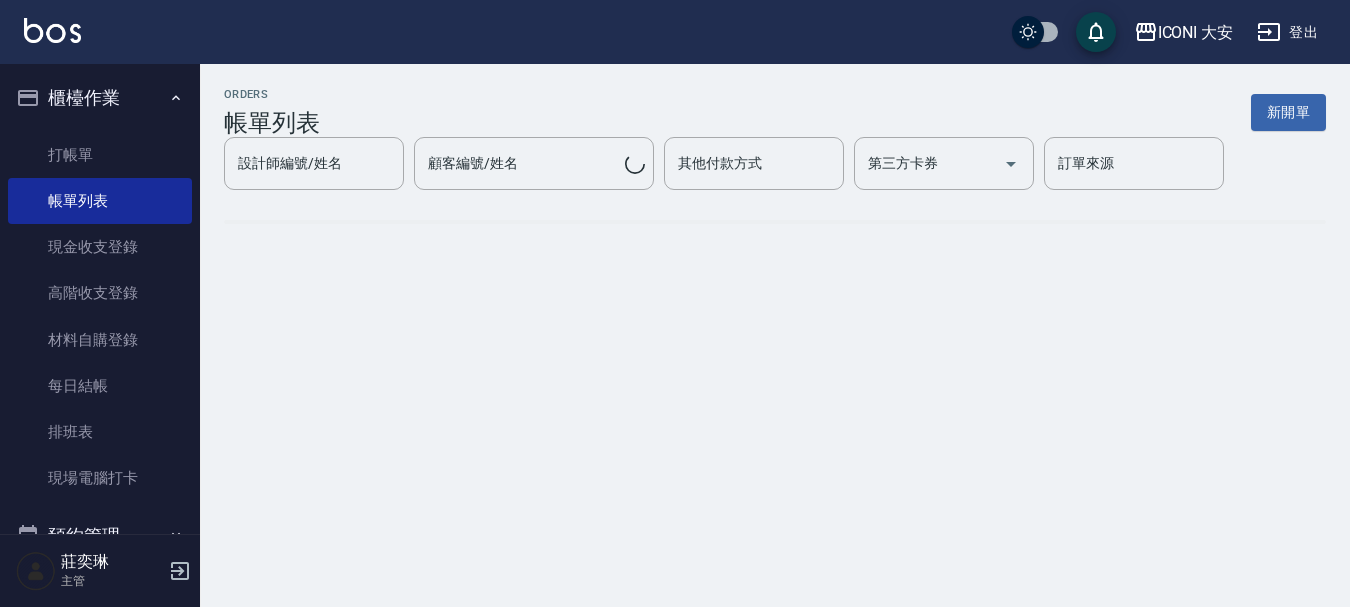 scroll, scrollTop: 0, scrollLeft: 0, axis: both 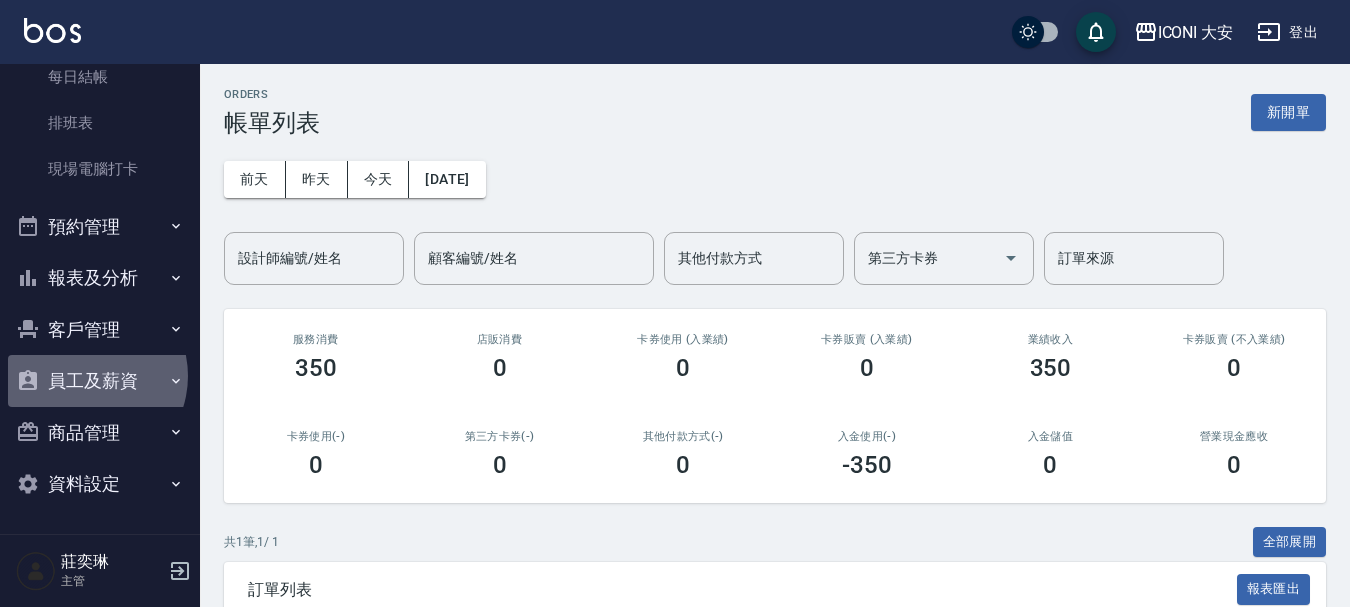 click on "員工及薪資" at bounding box center [100, 381] 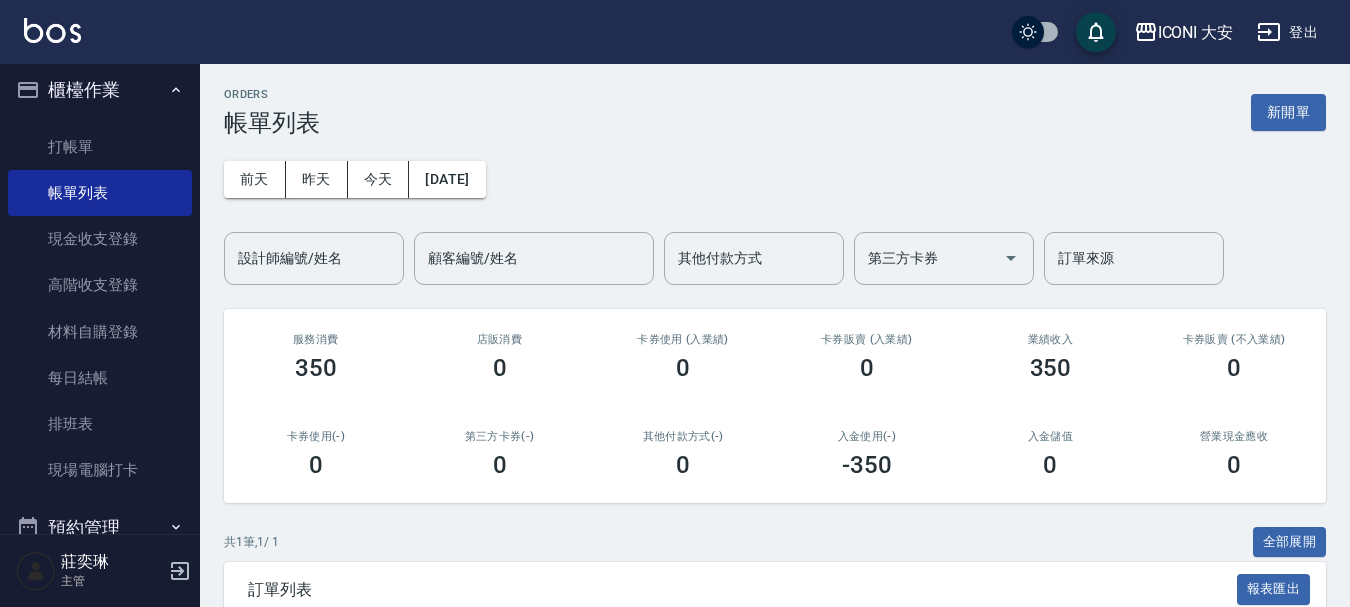 scroll, scrollTop: 0, scrollLeft: 0, axis: both 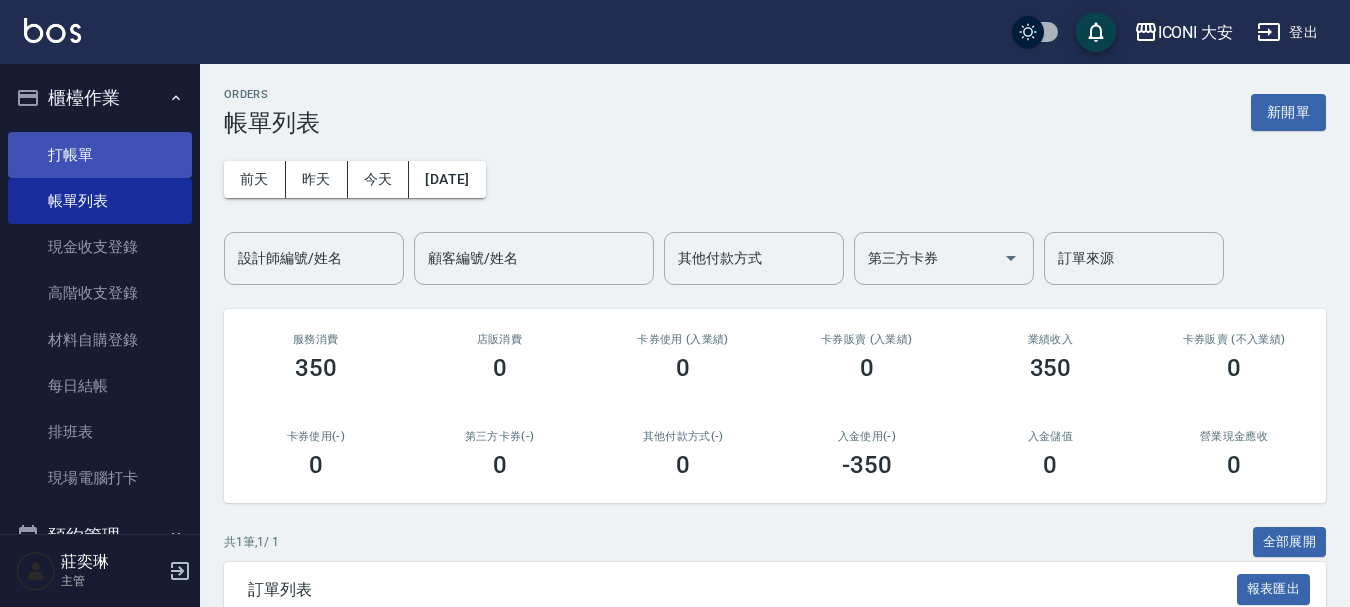 click on "打帳單" at bounding box center (100, 155) 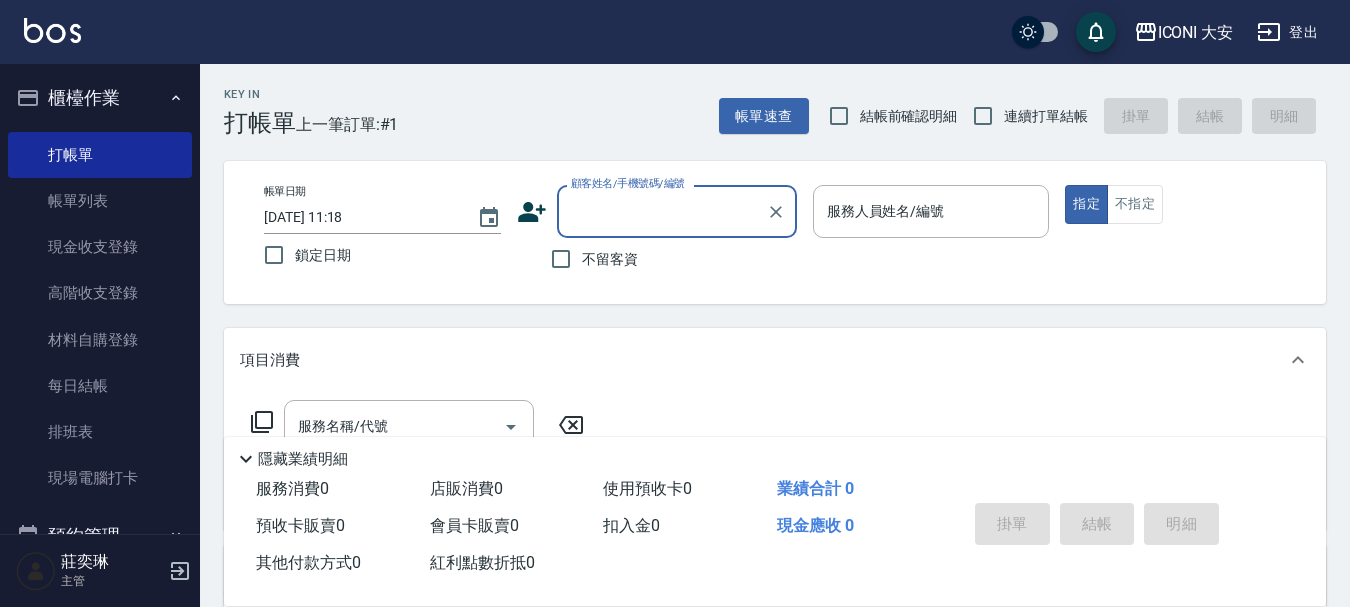 click on "顧客姓名/手機號碼/編號" at bounding box center [662, 211] 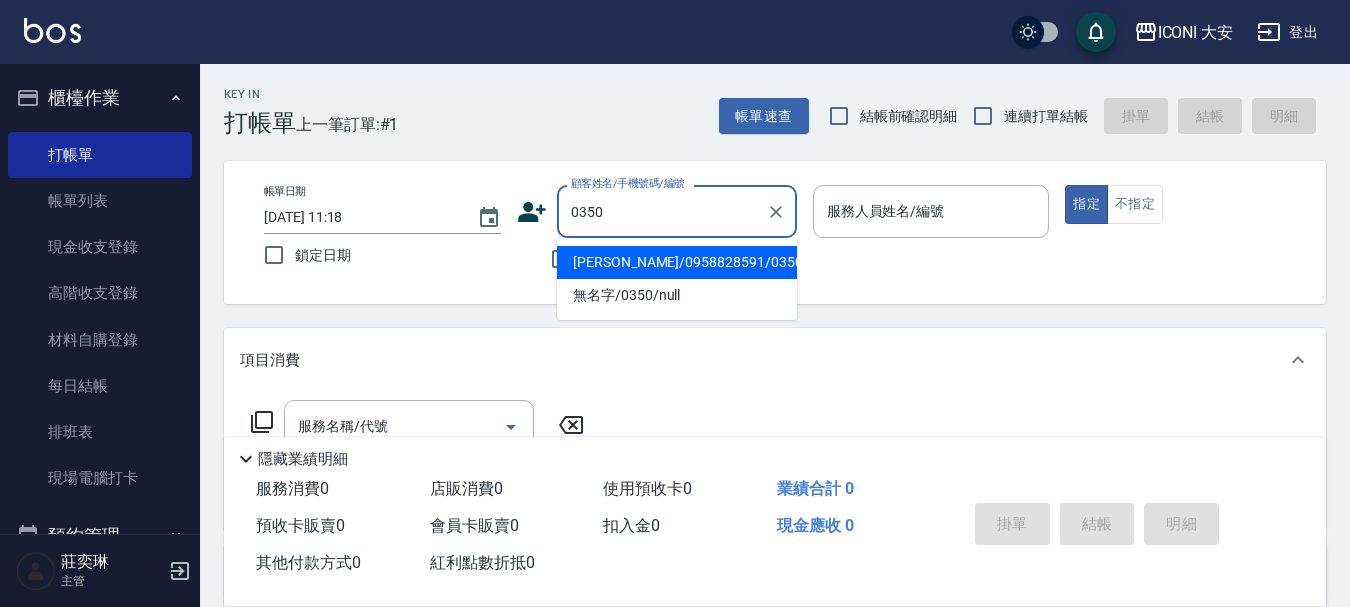 click on "[PERSON_NAME]/0958828591/0350" at bounding box center [677, 262] 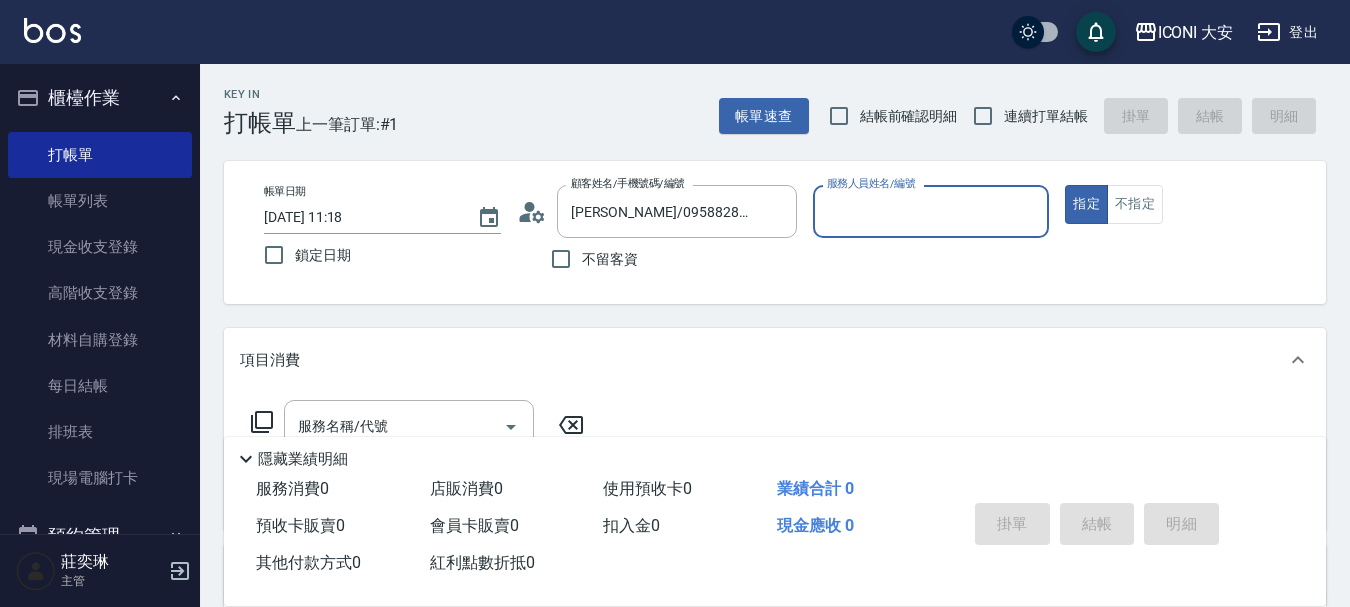 type on "[PERSON_NAME]曾姐-2" 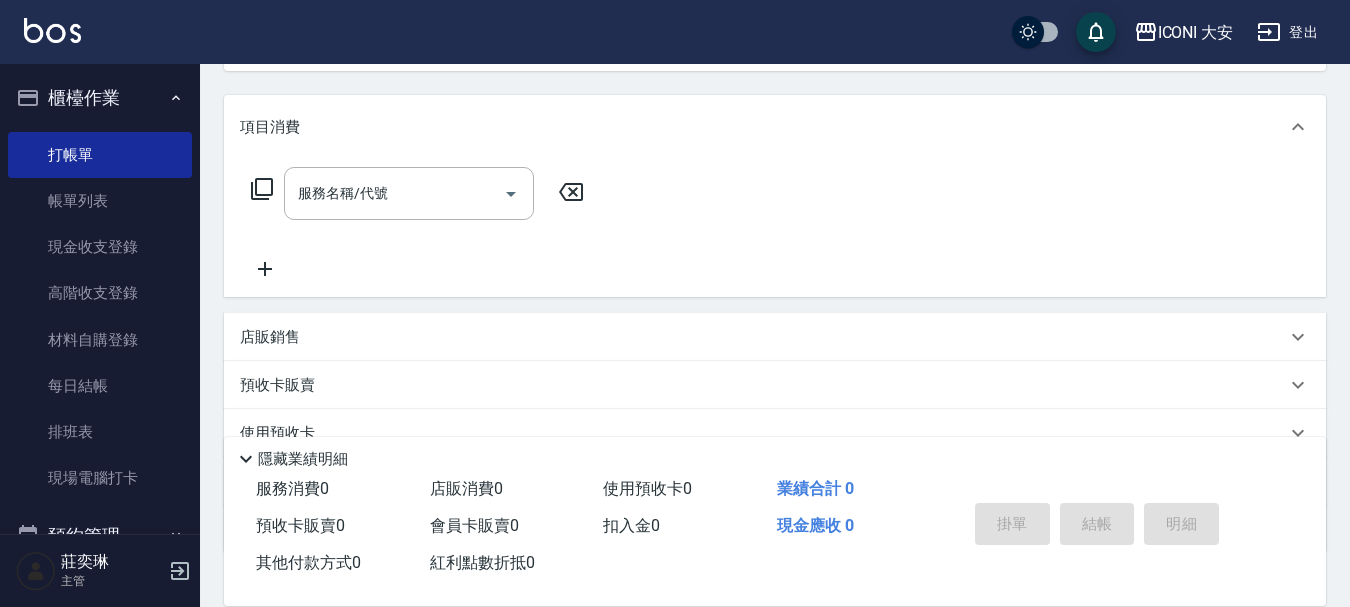 scroll, scrollTop: 200, scrollLeft: 0, axis: vertical 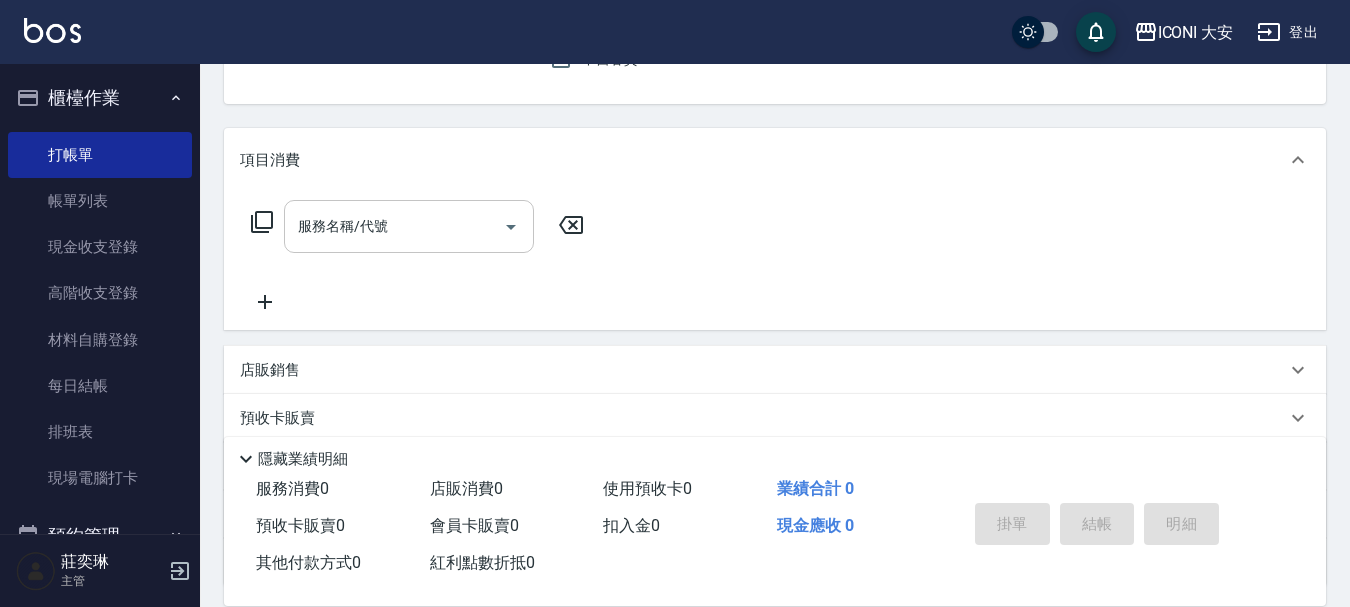 click on "服務名稱/代號" at bounding box center (394, 226) 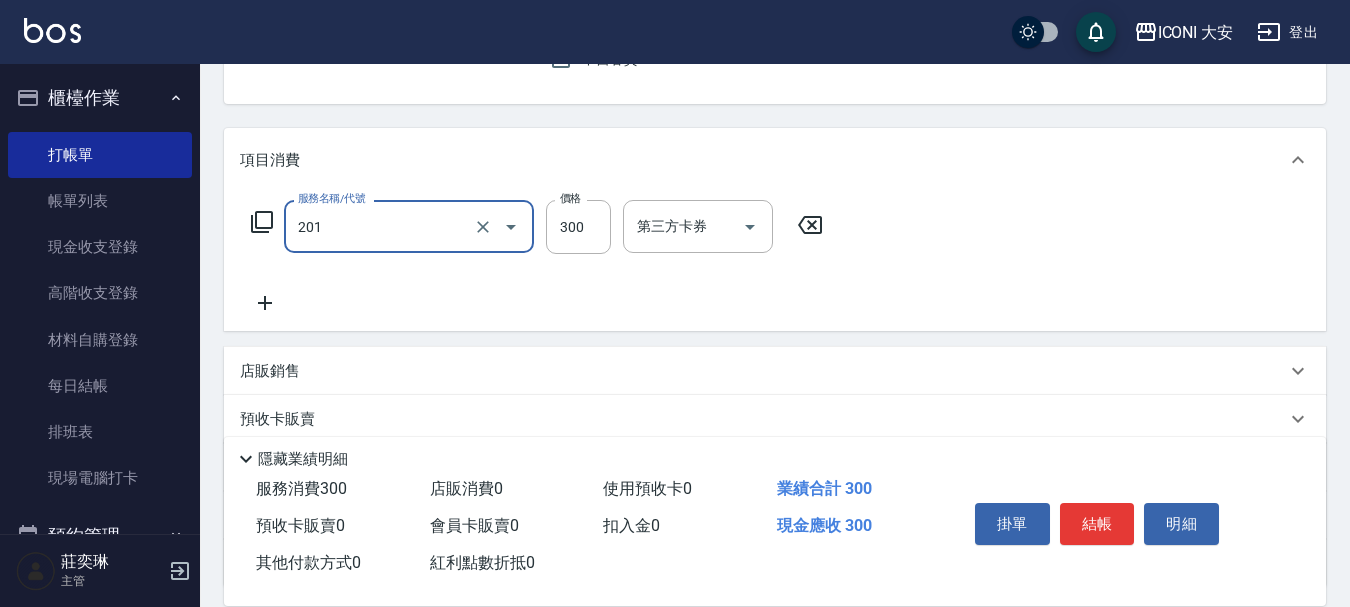 type on "張.曾洗髮　(201)" 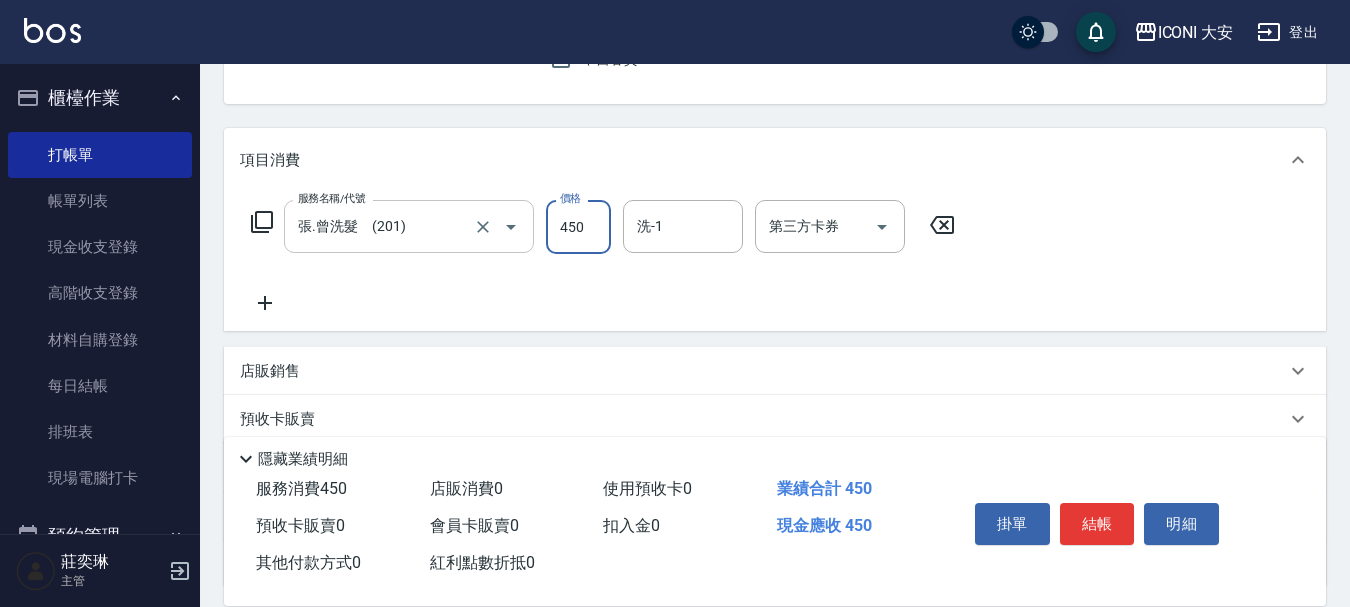 type on "450" 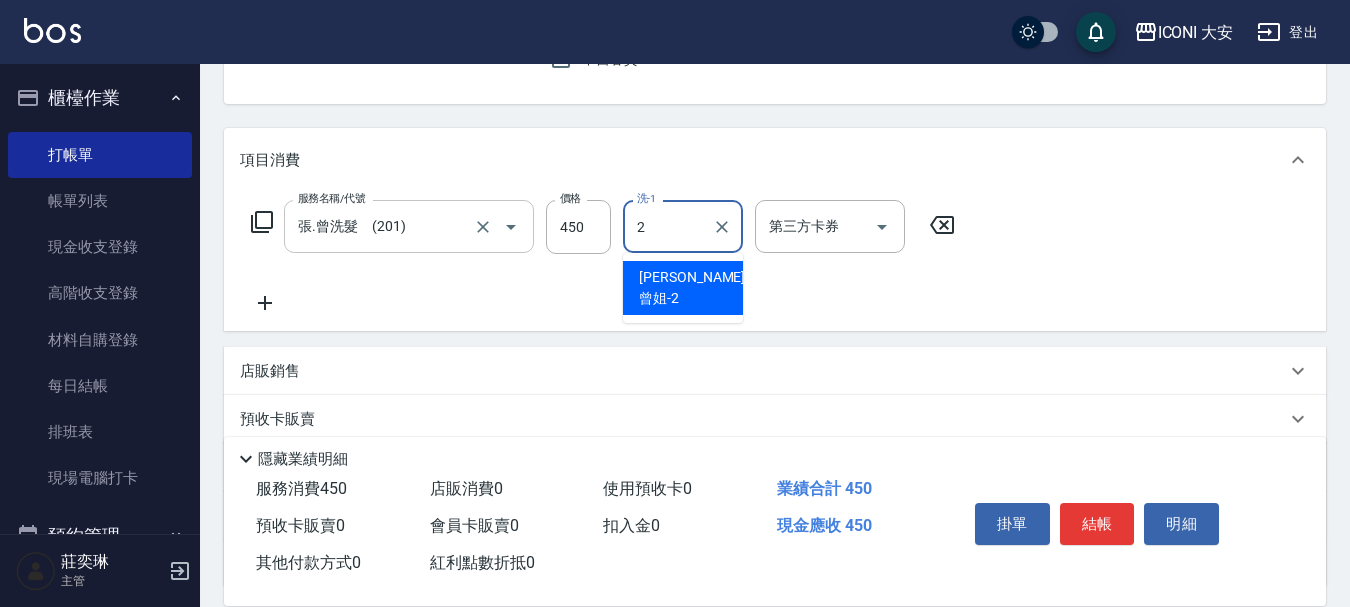 type on "[PERSON_NAME]曾姐-2" 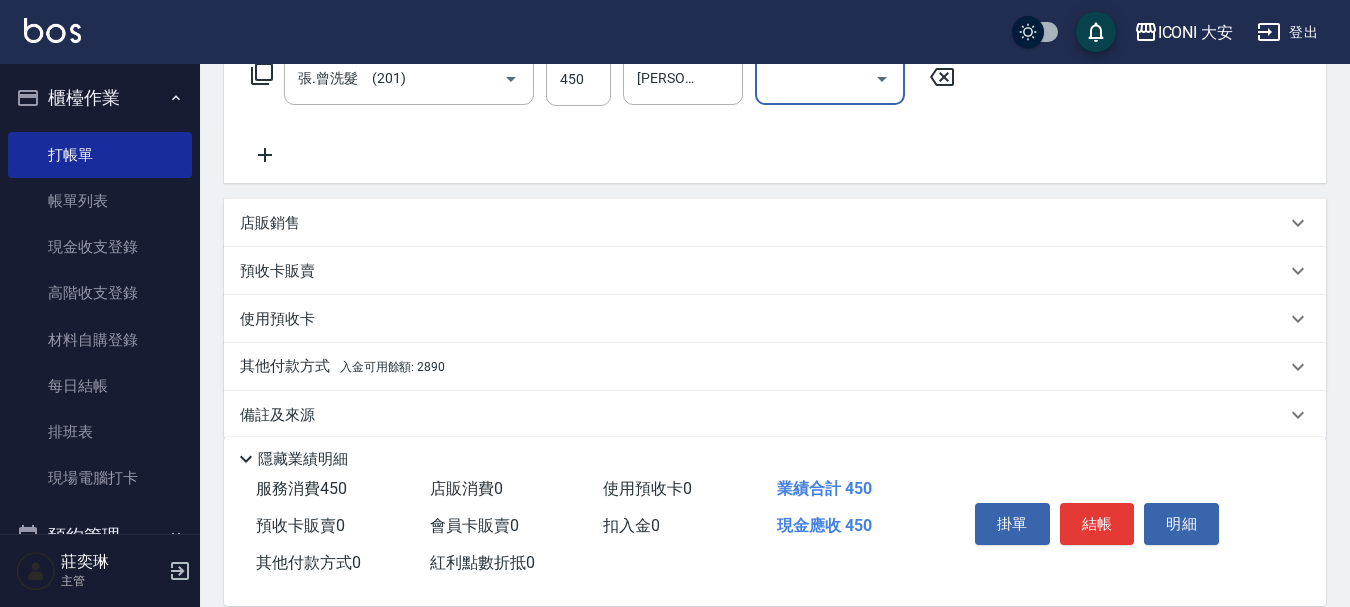 scroll, scrollTop: 372, scrollLeft: 0, axis: vertical 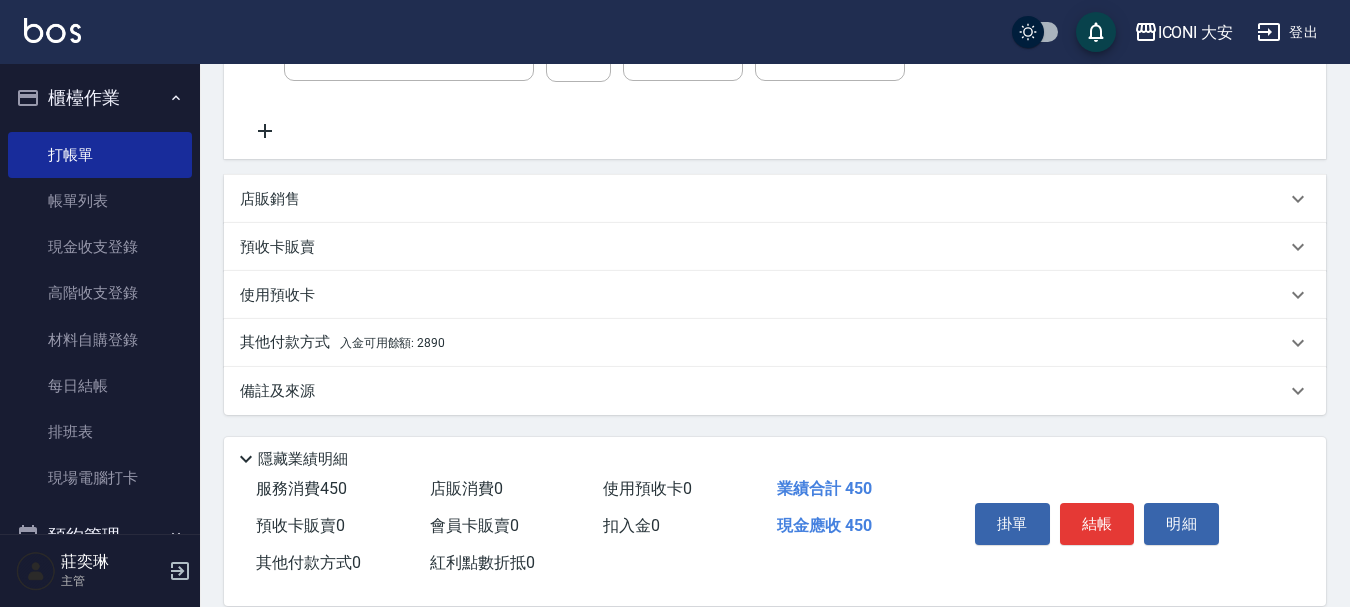 click on "入金可用餘額: 2890" at bounding box center (392, 343) 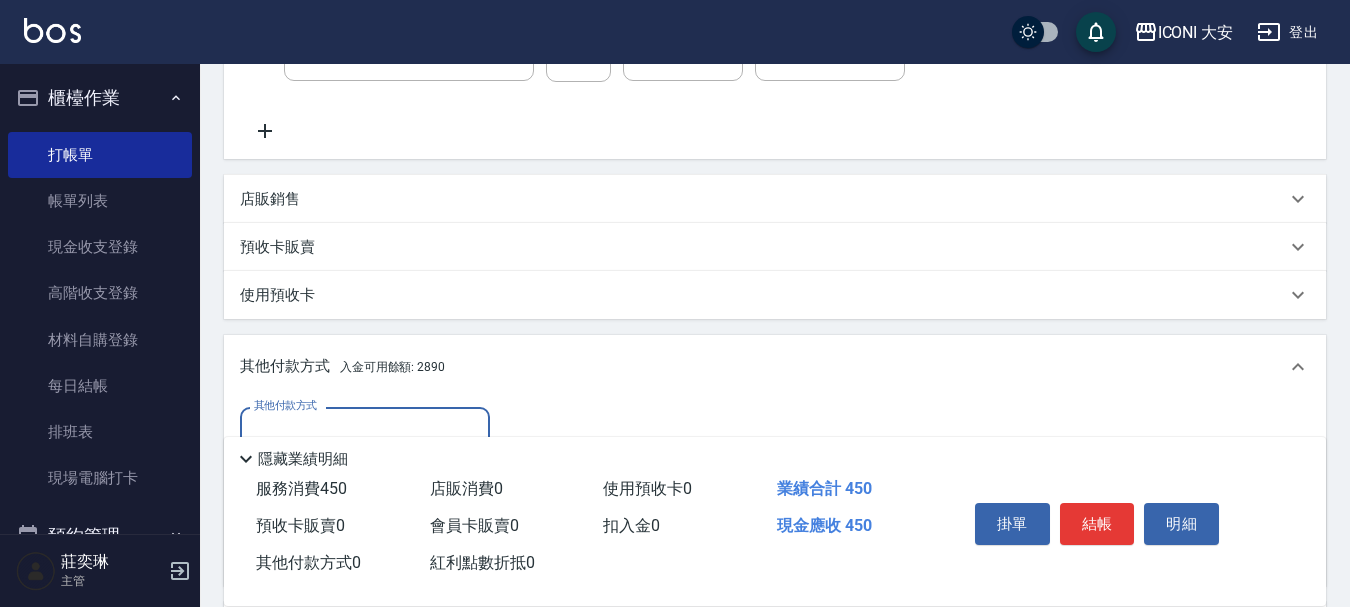scroll, scrollTop: 0, scrollLeft: 0, axis: both 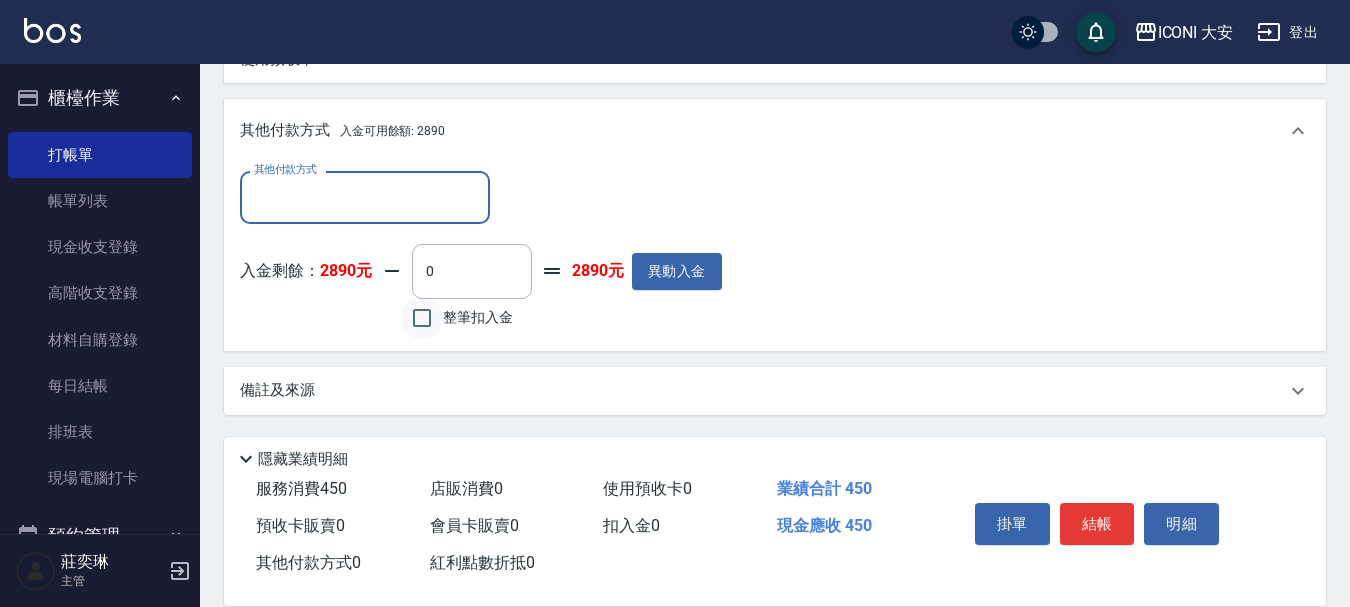 click on "整筆扣入金" at bounding box center [422, 318] 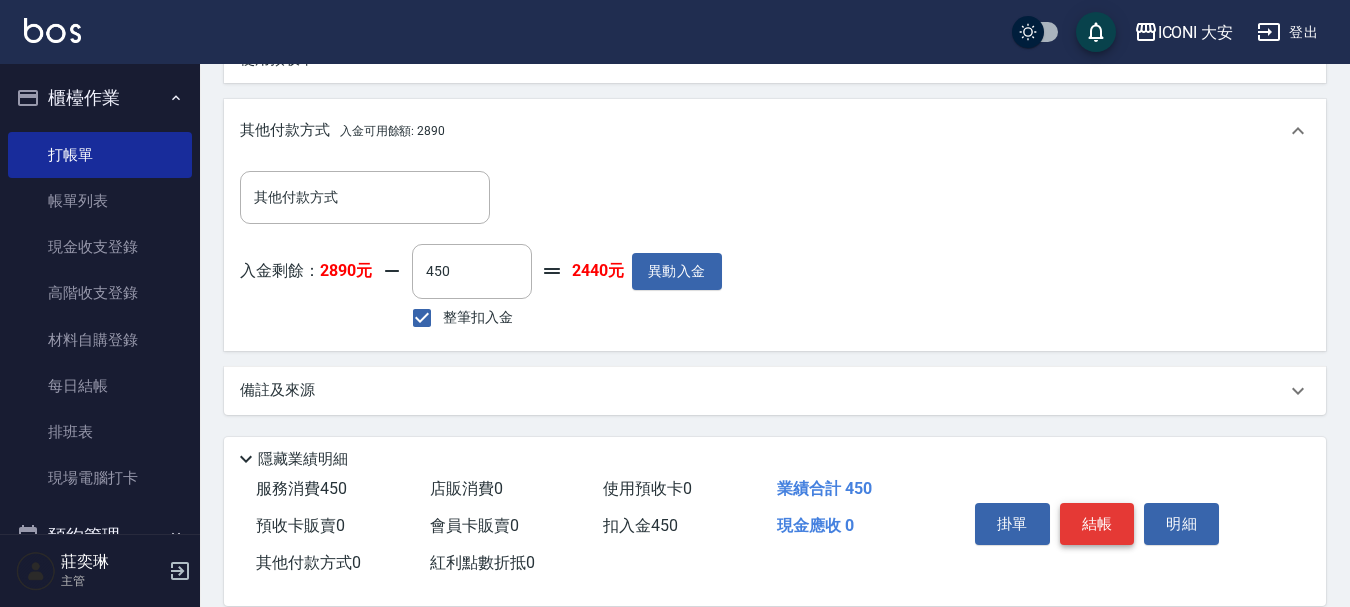 click on "結帳" at bounding box center [1097, 524] 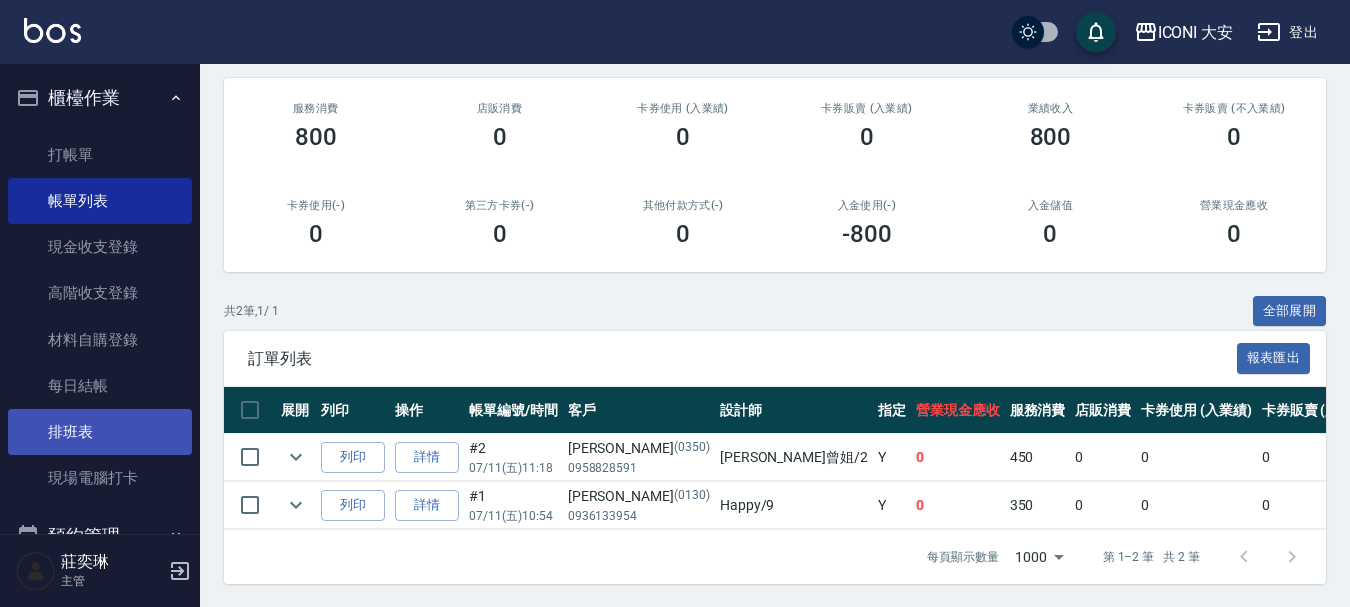 scroll, scrollTop: 247, scrollLeft: 0, axis: vertical 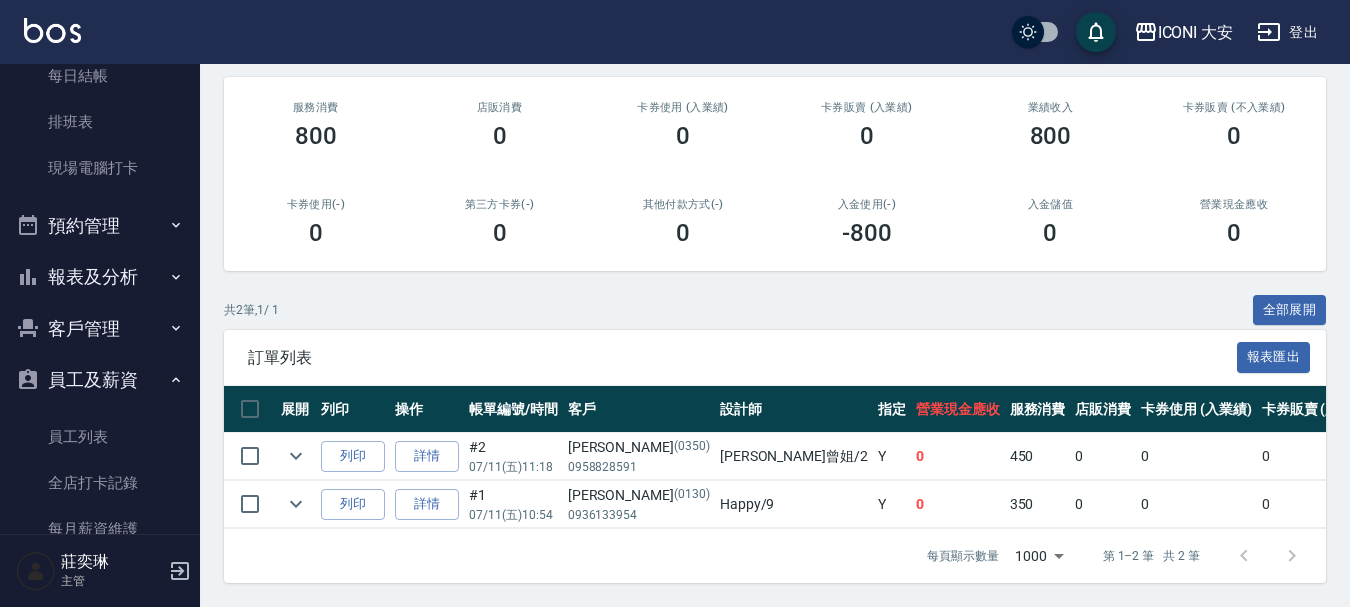 click on "員工及薪資" at bounding box center [100, 380] 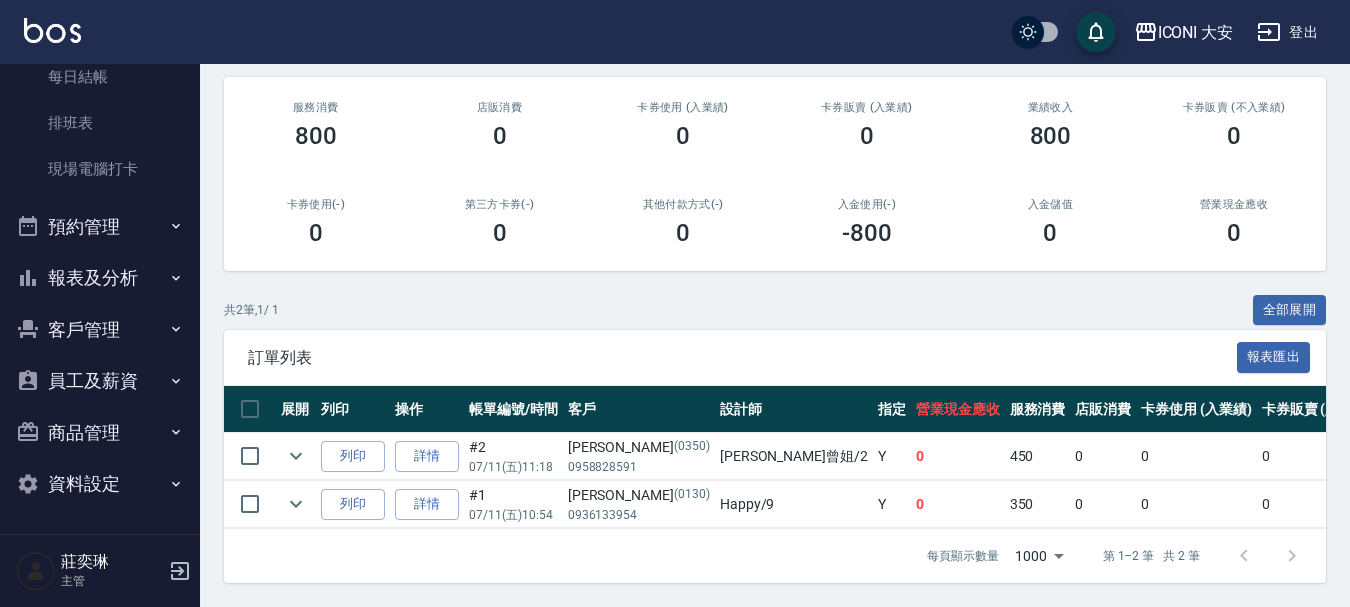 scroll, scrollTop: 309, scrollLeft: 0, axis: vertical 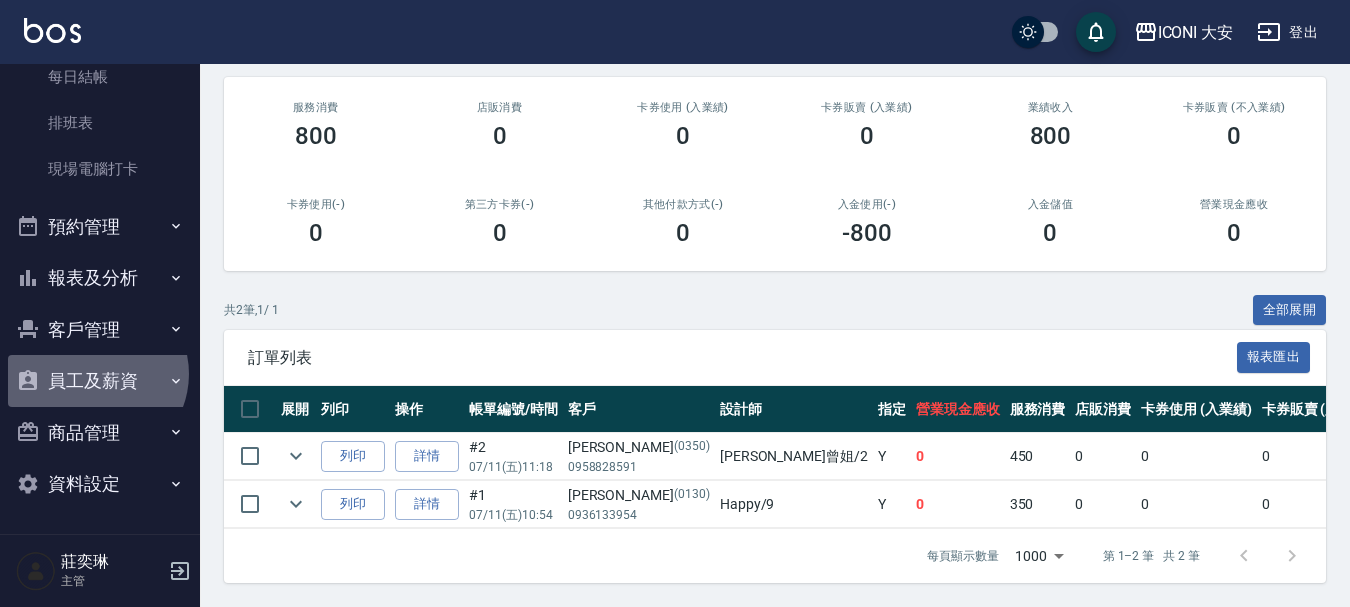 click on "員工及薪資" at bounding box center (100, 381) 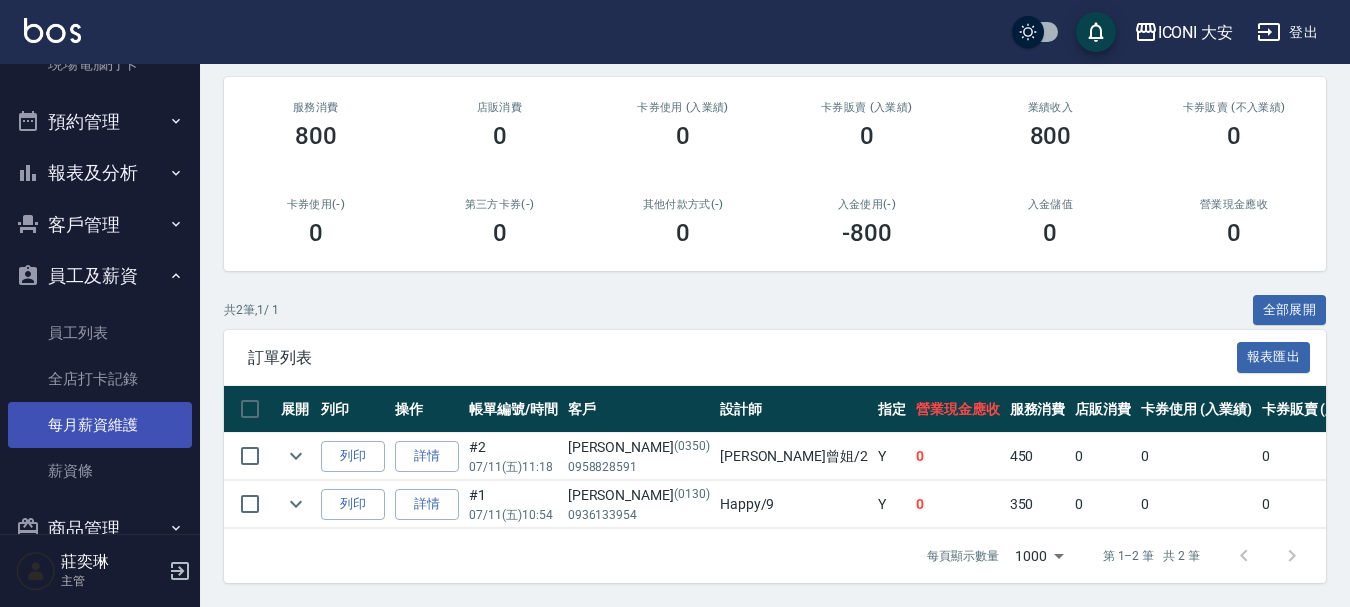 scroll, scrollTop: 210, scrollLeft: 0, axis: vertical 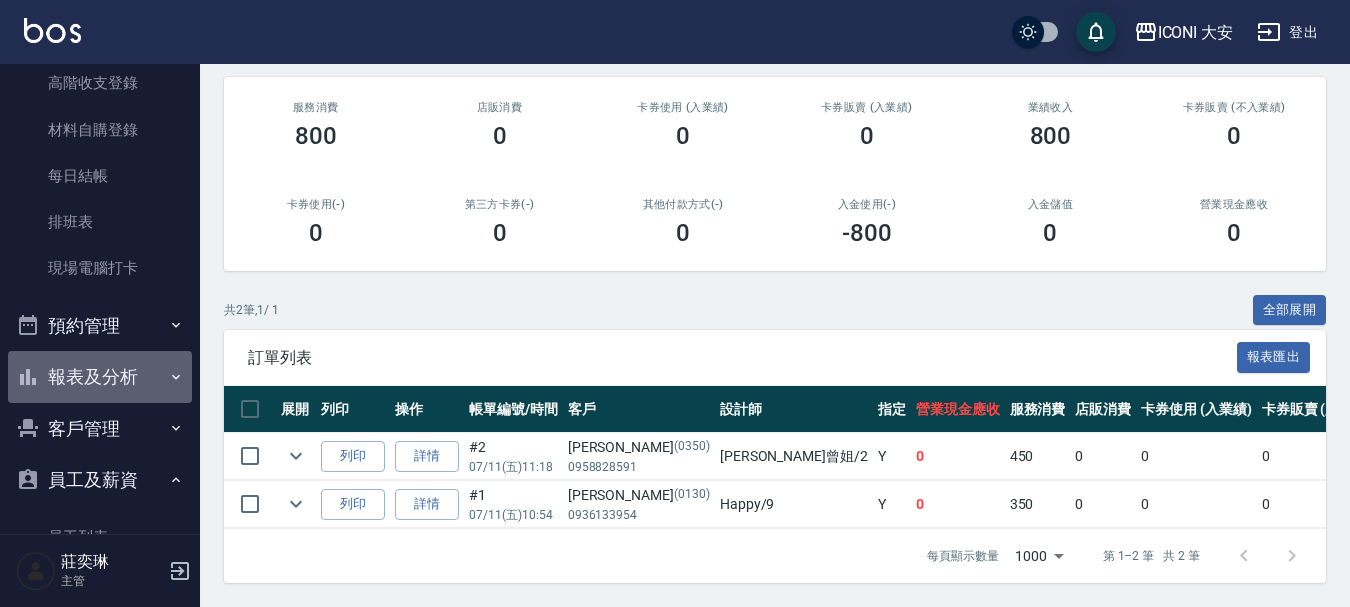 click on "報表及分析" at bounding box center (100, 377) 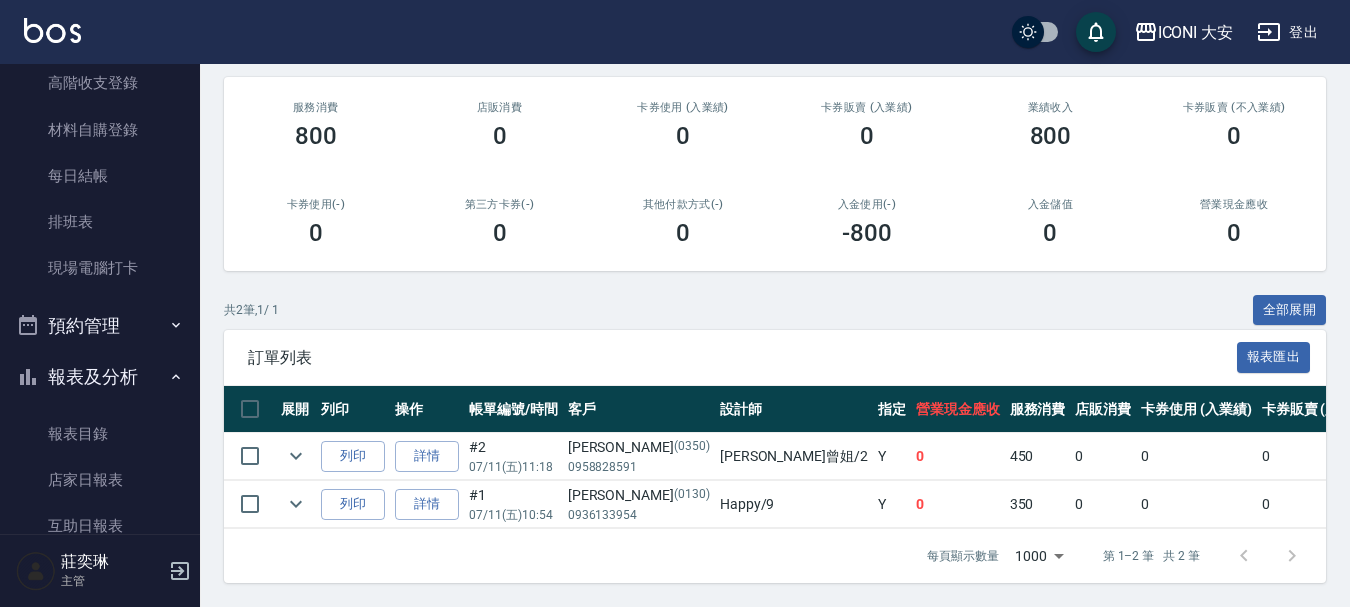 scroll, scrollTop: 510, scrollLeft: 0, axis: vertical 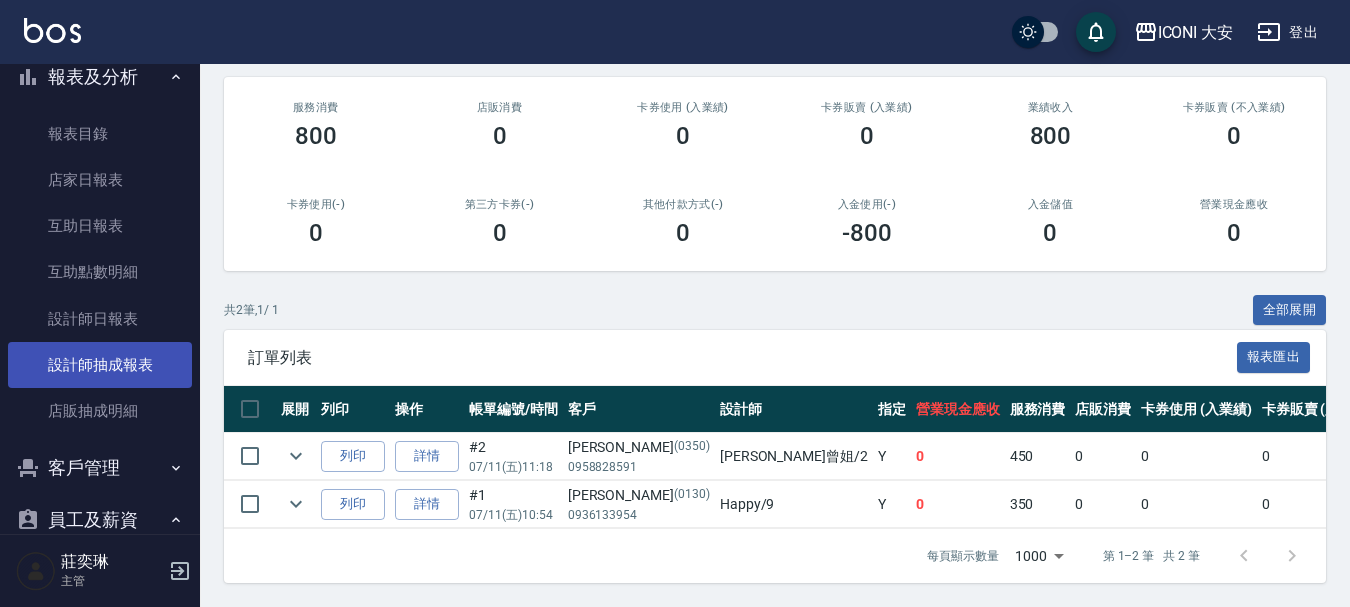 click on "設計師抽成報表" at bounding box center (100, 365) 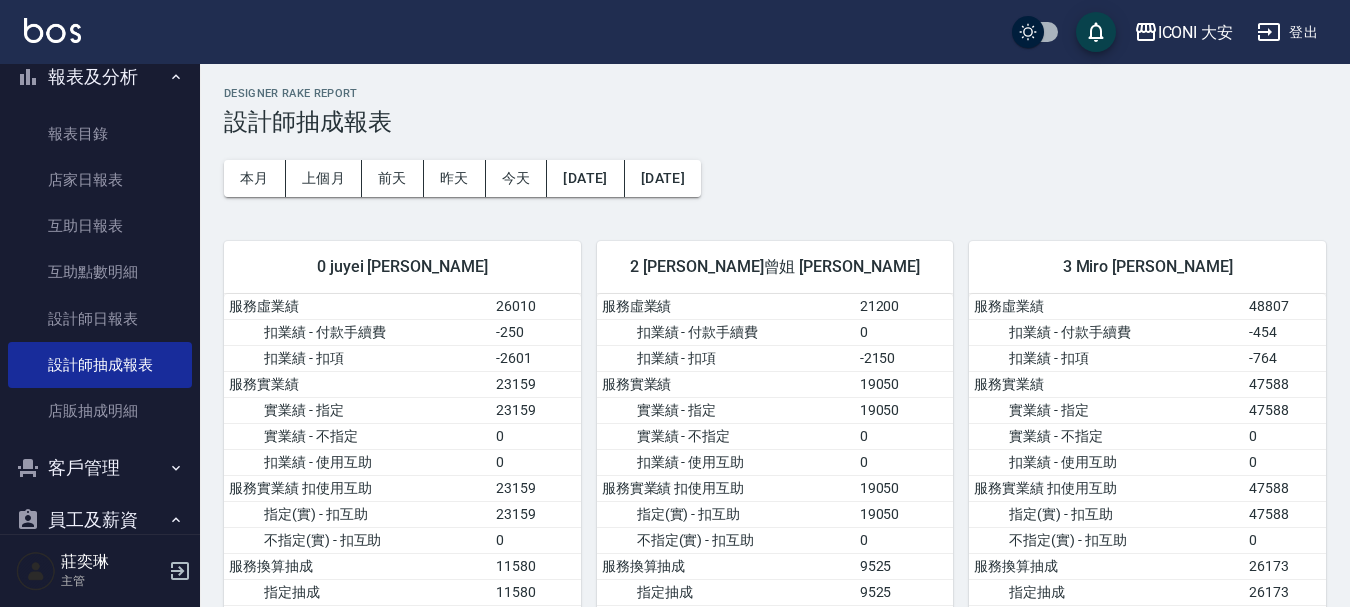scroll, scrollTop: 0, scrollLeft: 0, axis: both 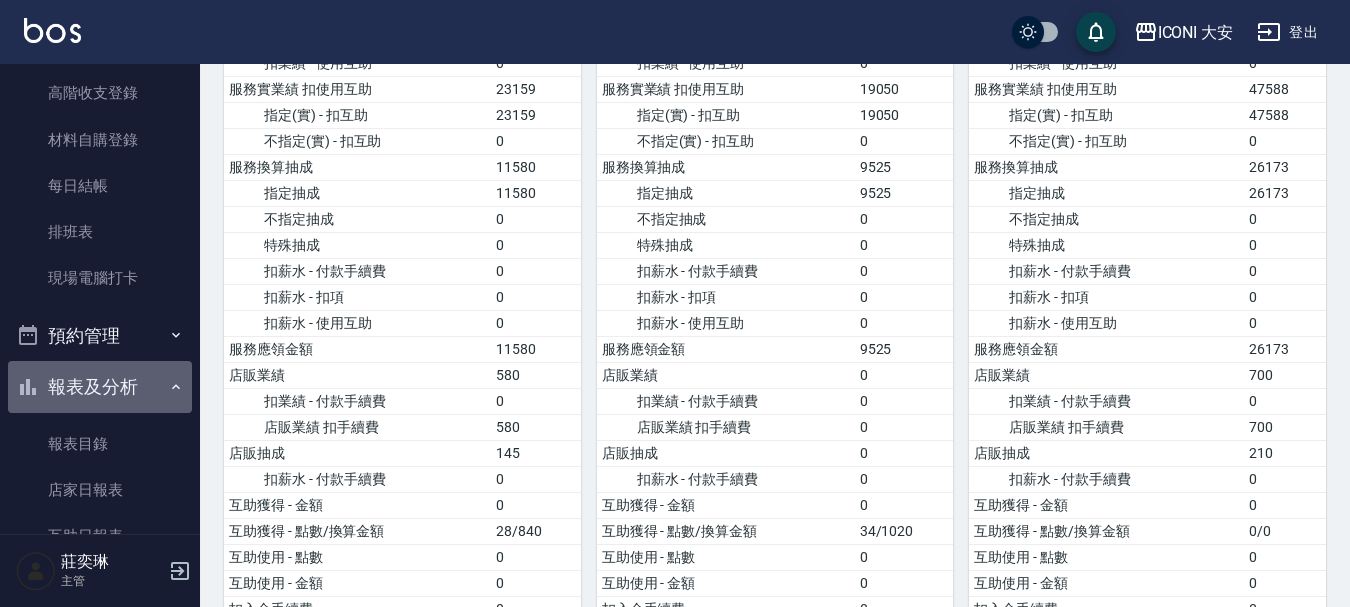 click on "報表及分析" at bounding box center (100, 387) 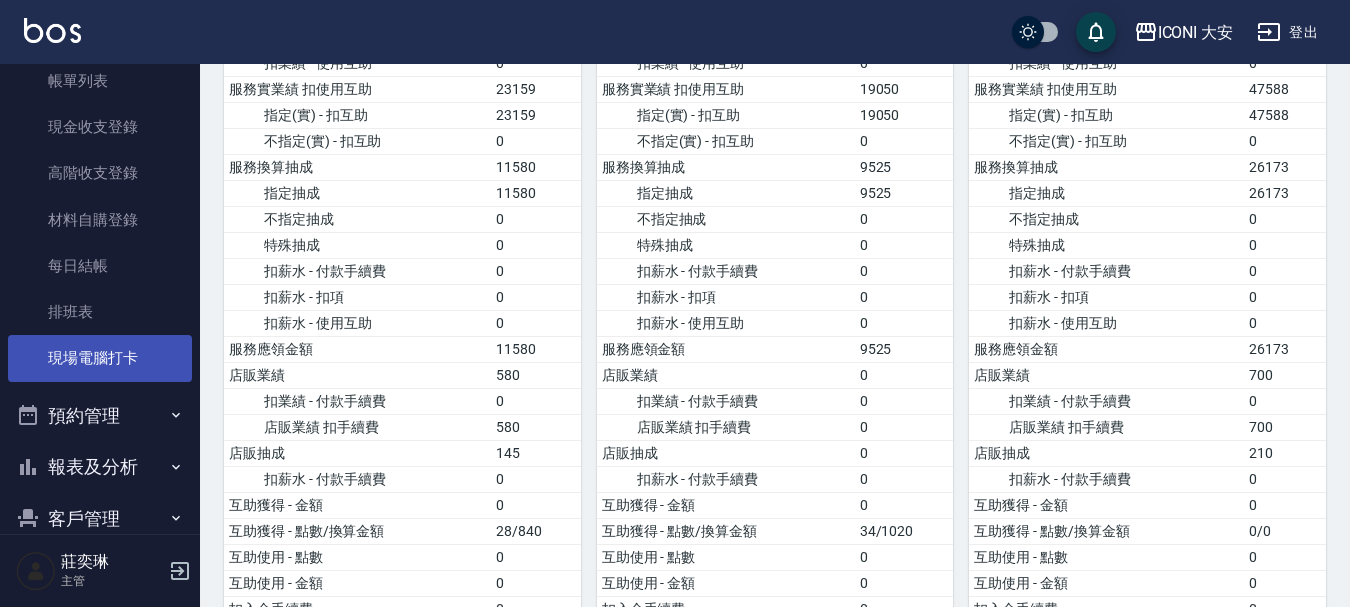 scroll, scrollTop: 0, scrollLeft: 0, axis: both 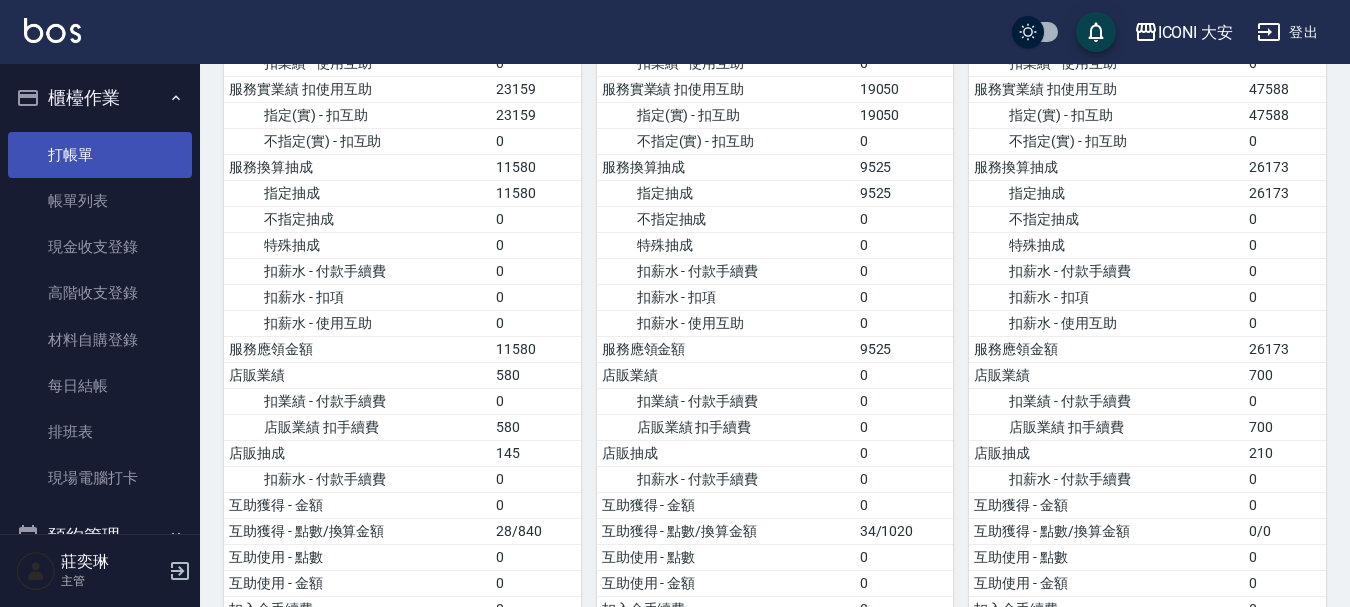 click on "打帳單" at bounding box center [100, 155] 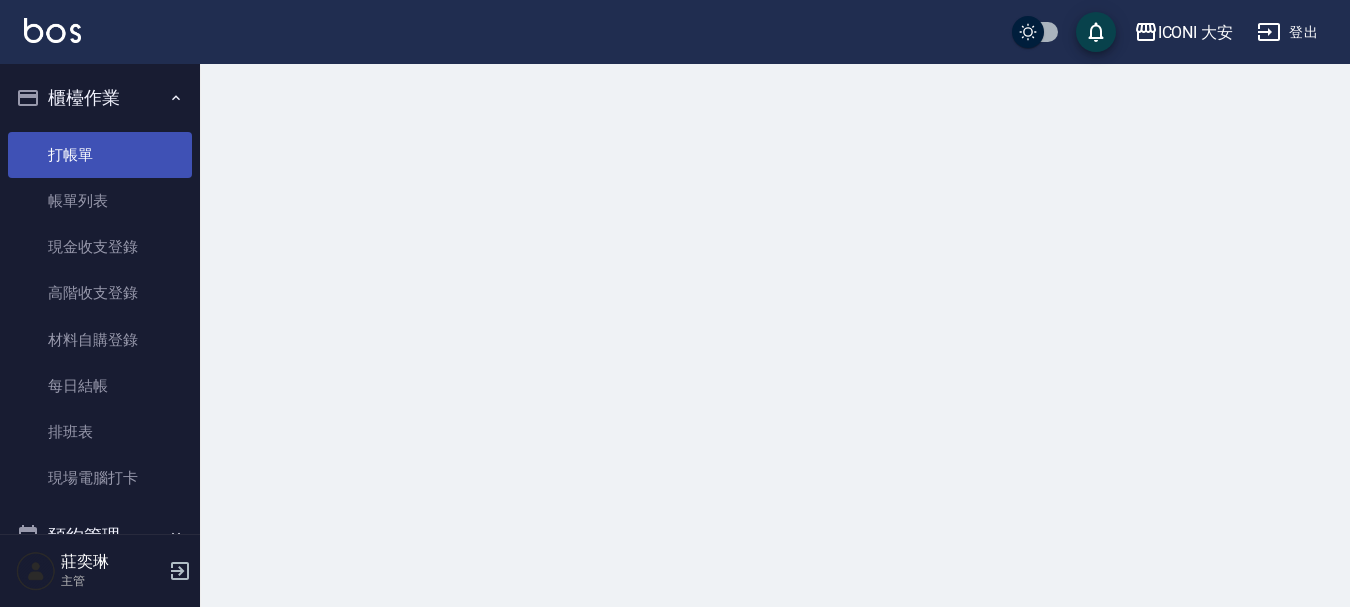 scroll, scrollTop: 0, scrollLeft: 0, axis: both 